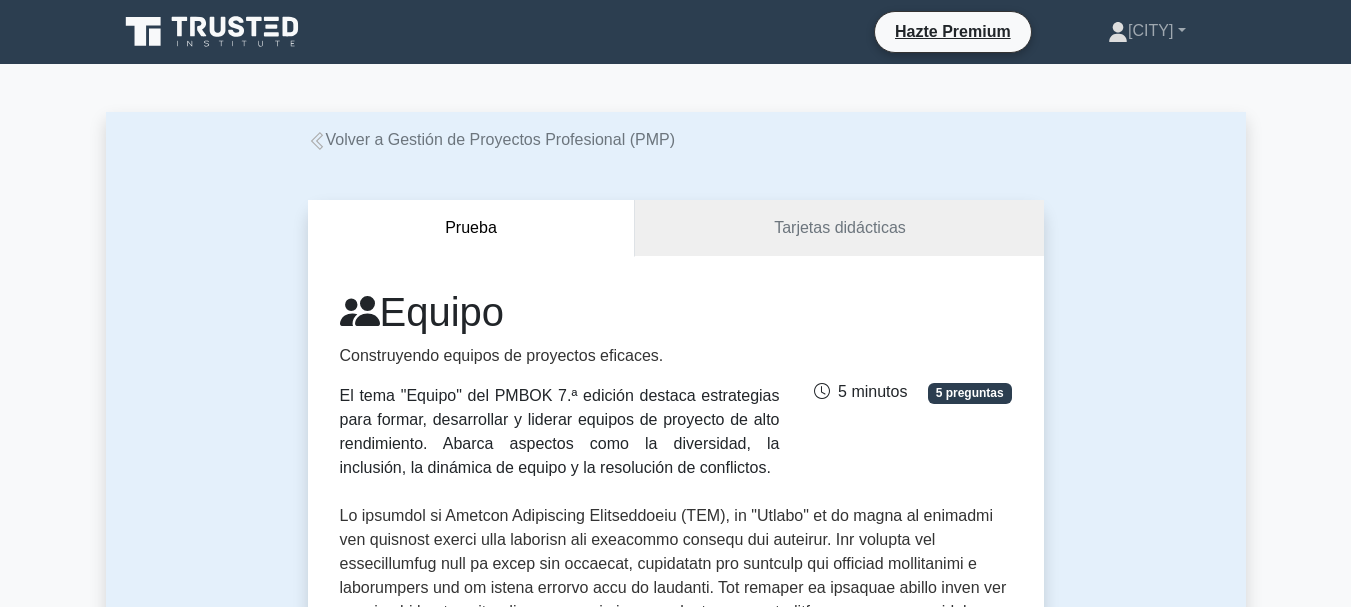scroll, scrollTop: 0, scrollLeft: 0, axis: both 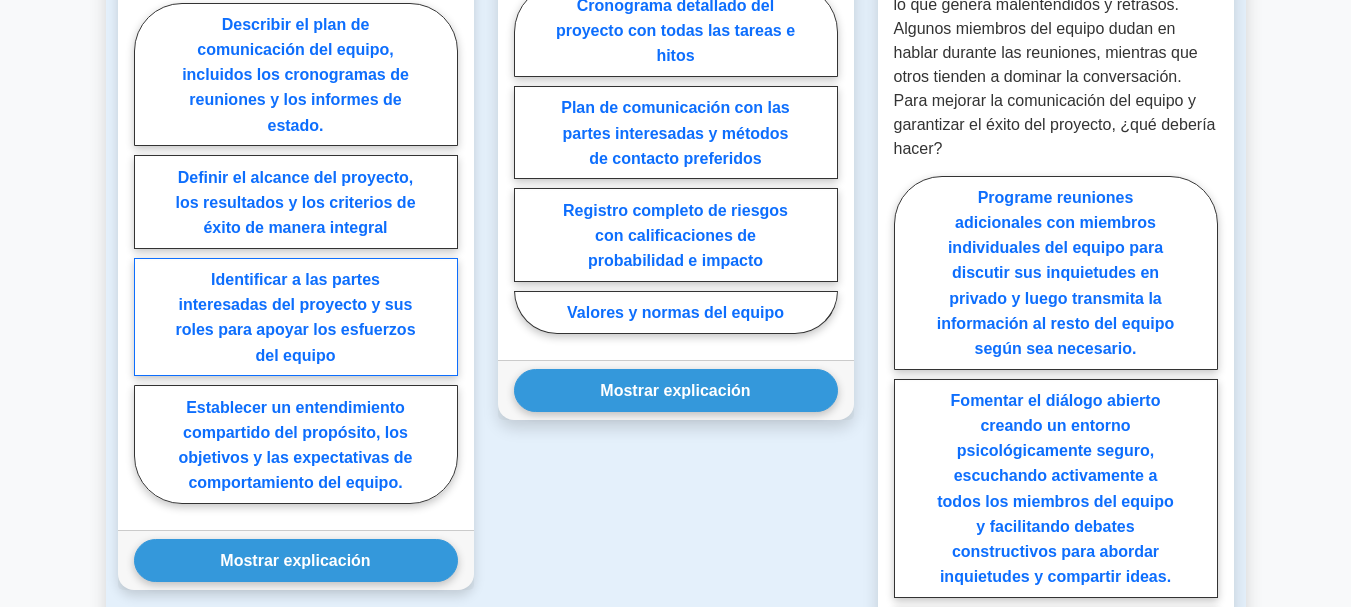 click on "Identificar a las partes interesadas del proyecto y sus roles para apoyar los esfuerzos del equipo" at bounding box center [295, 317] 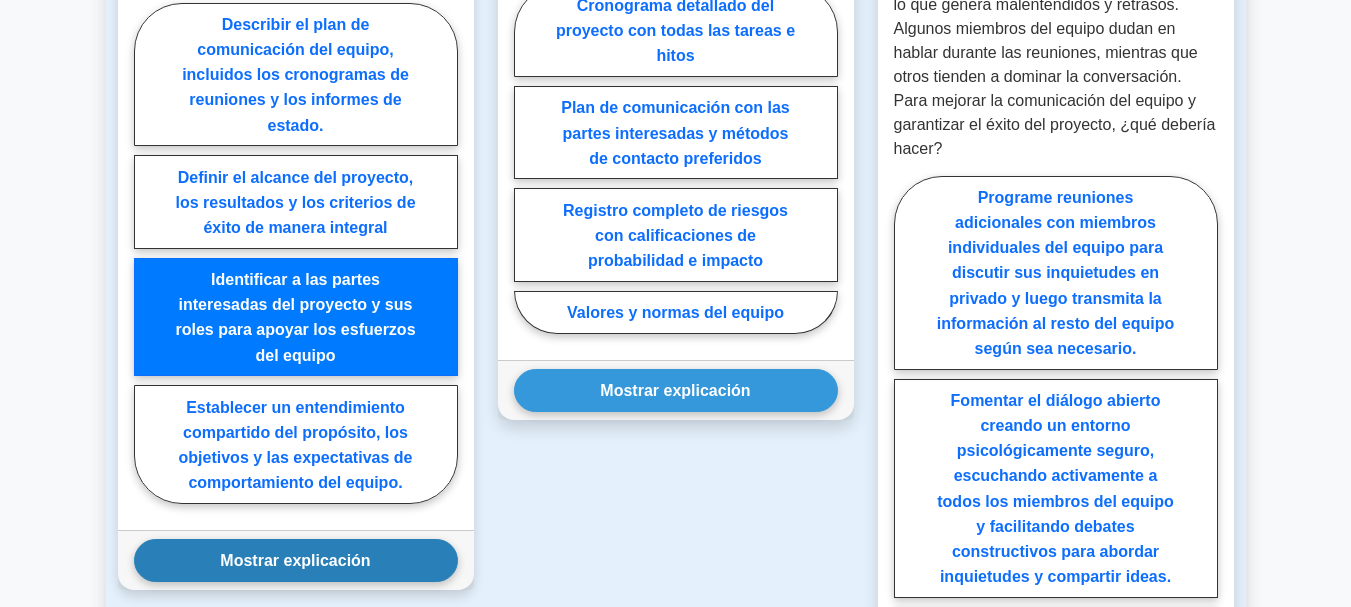 click on "Mostrar explicación" at bounding box center [296, 560] 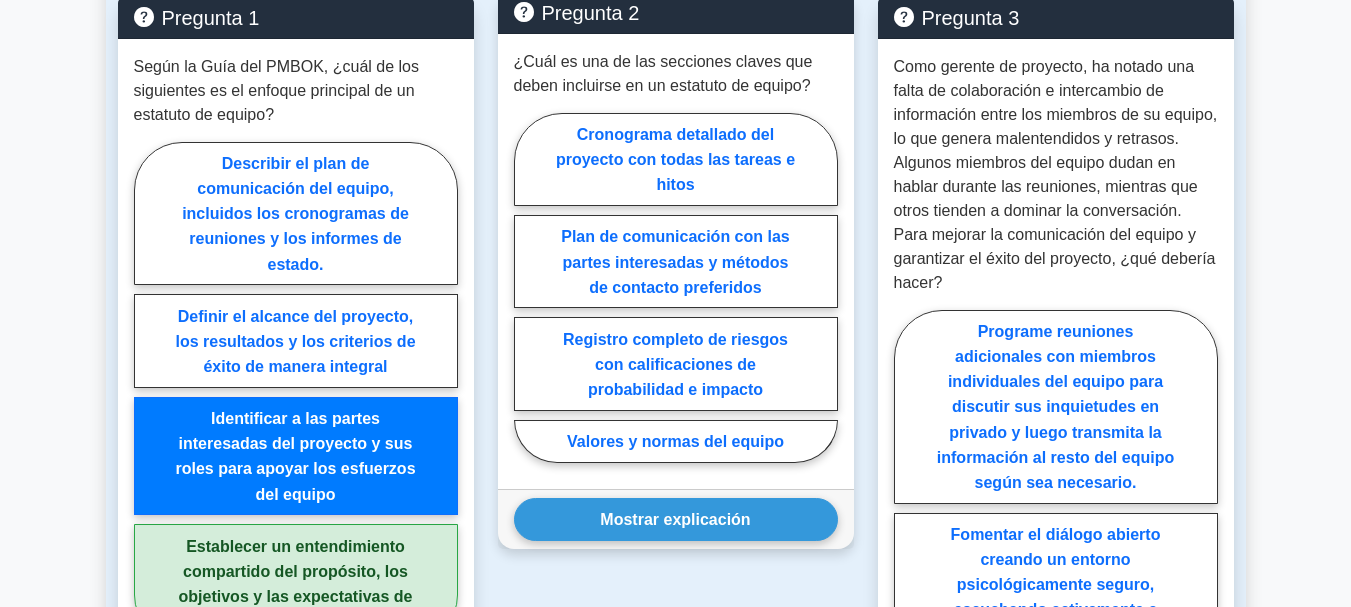 scroll, scrollTop: 1700, scrollLeft: 0, axis: vertical 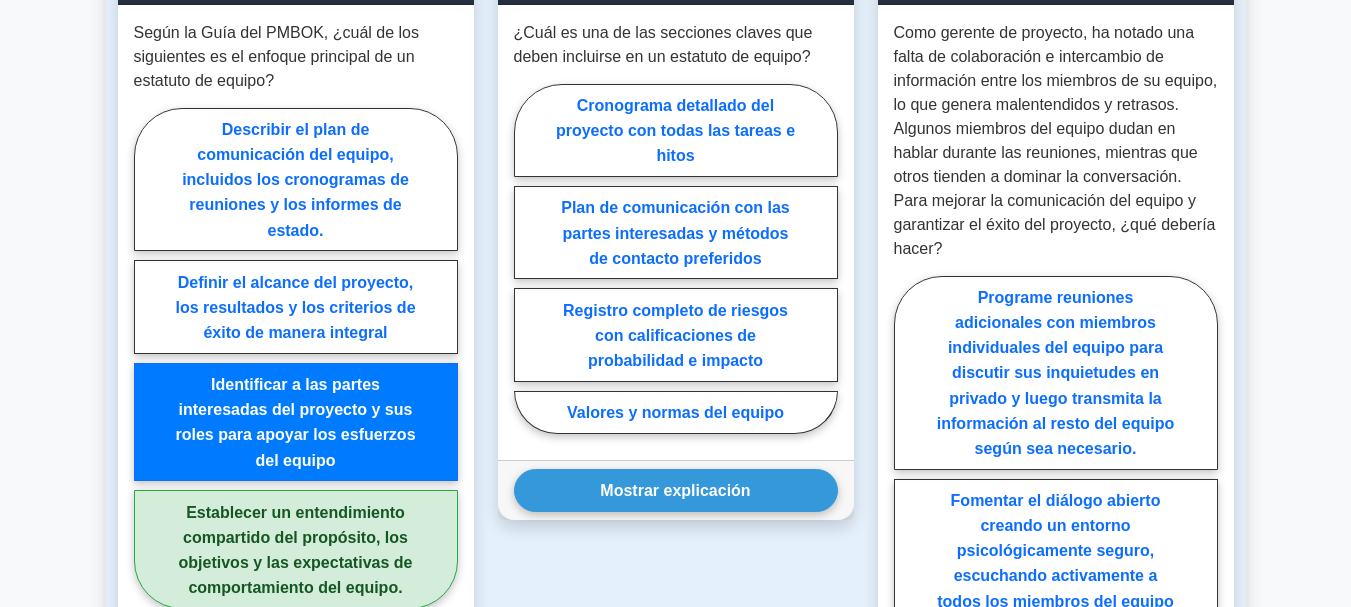 click on "Pregunta 2
¿Cuál es una de las secciones claves que deben incluirse en un estatuto de equipo?
Cronograma detallado del proyecto con todas las tareas e hitos
Plan de comunicación con las partes interesadas y métodos de contacto preferidos
Registro completo de riesgos con calificaciones de probabilidad e impacto" at bounding box center [676, 677] 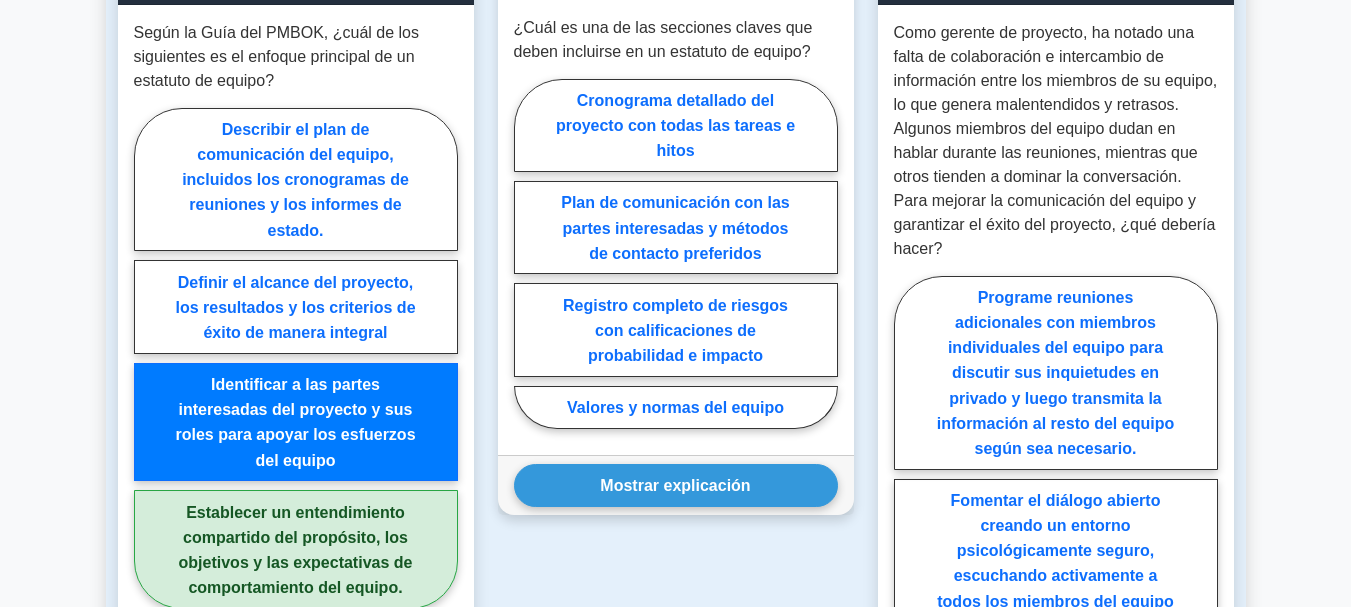click on "Cronograma detallado del proyecto con todas las tareas e hitos
Plan de comunicación con las partes interesadas y métodos de contacto preferidos
Registro completo de riesgos con calificaciones de probabilidad e impacto
Valores y normas del equipo" at bounding box center (676, 259) 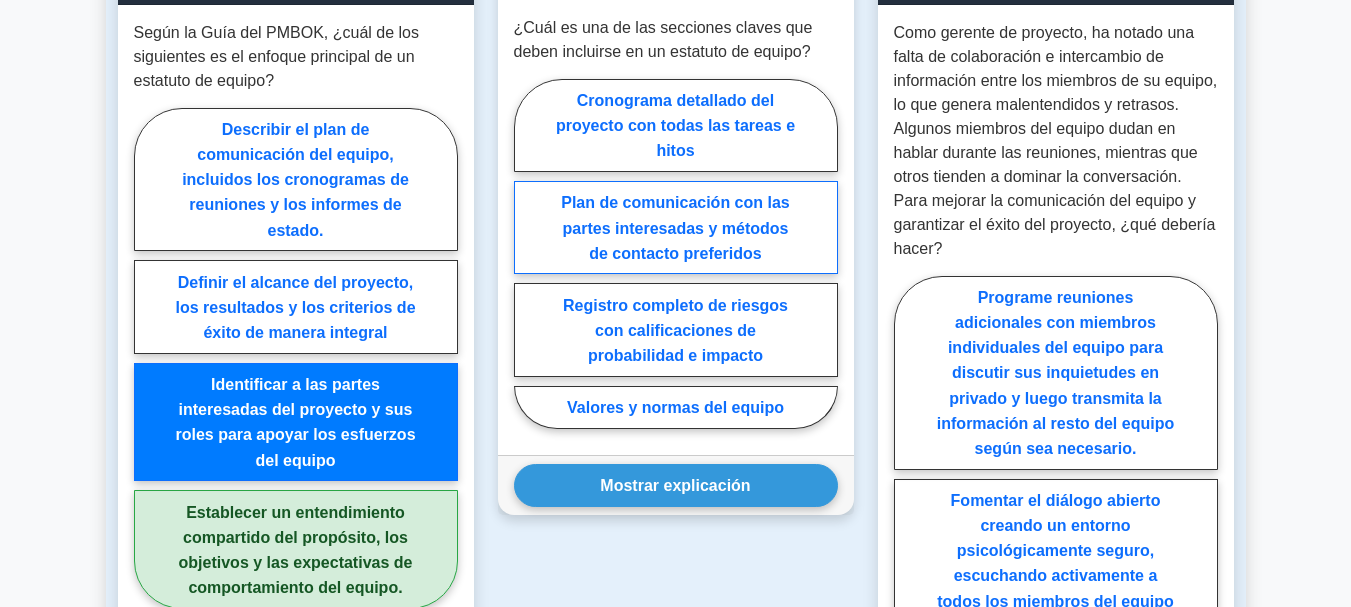 click on "Plan de comunicación con las partes interesadas y métodos de contacto preferidos" at bounding box center [675, 227] 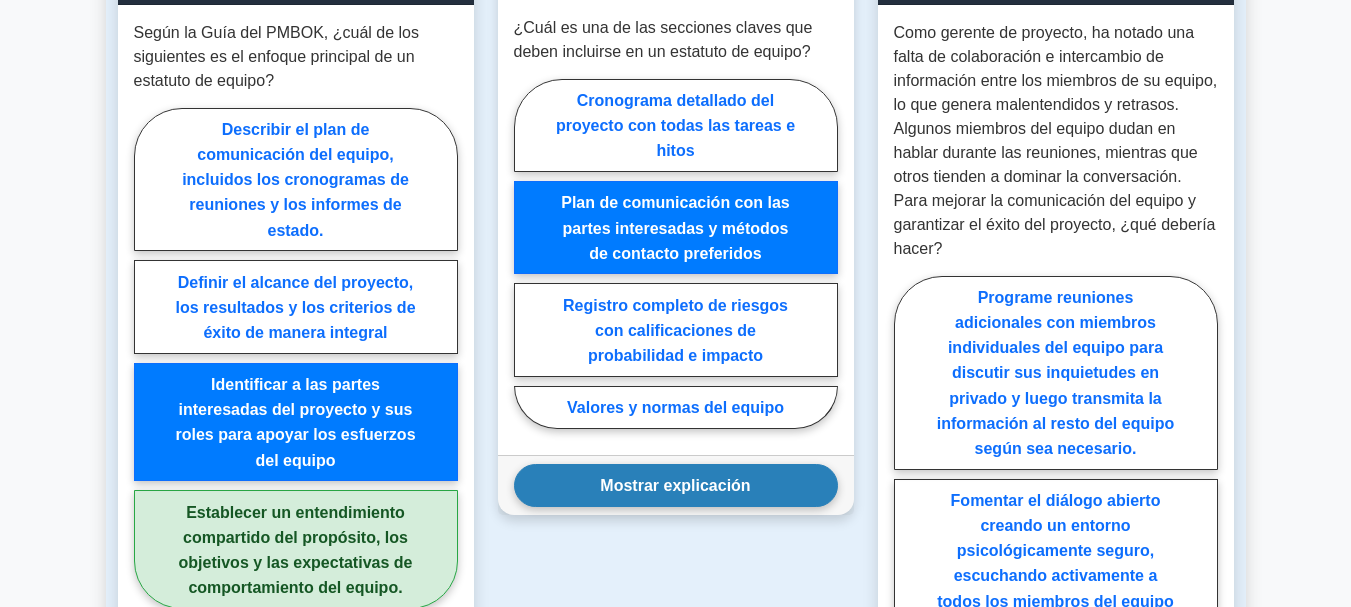 click on "Mostrar explicación" at bounding box center [675, 485] 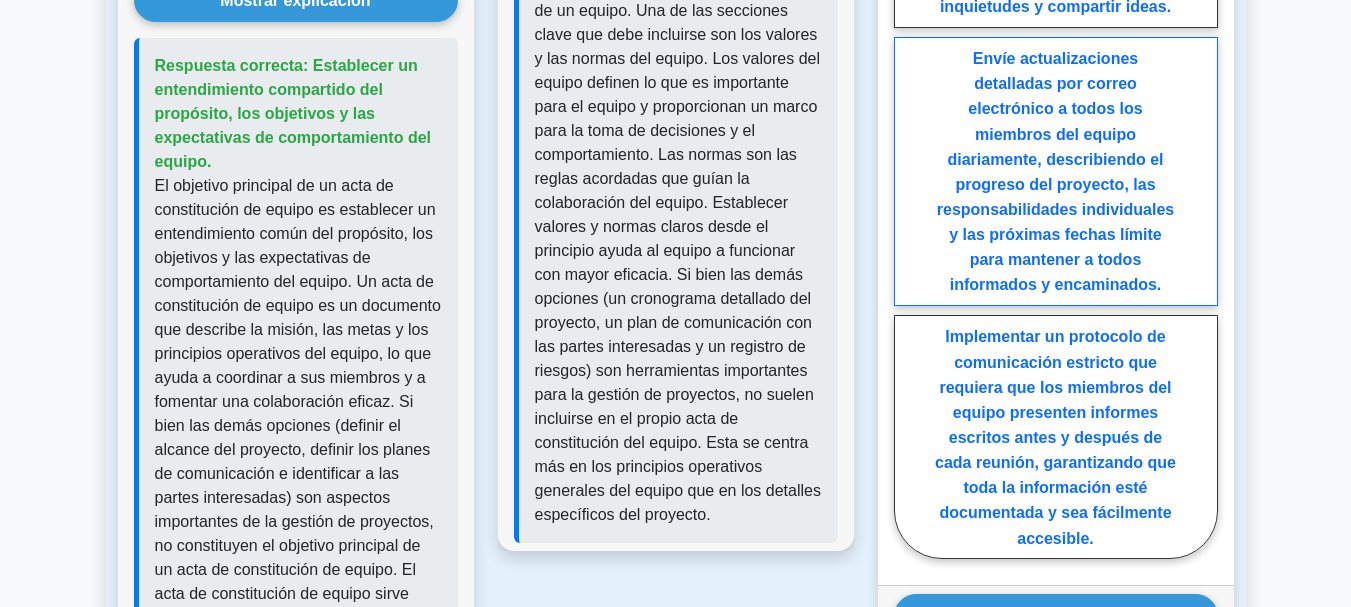 scroll, scrollTop: 2400, scrollLeft: 0, axis: vertical 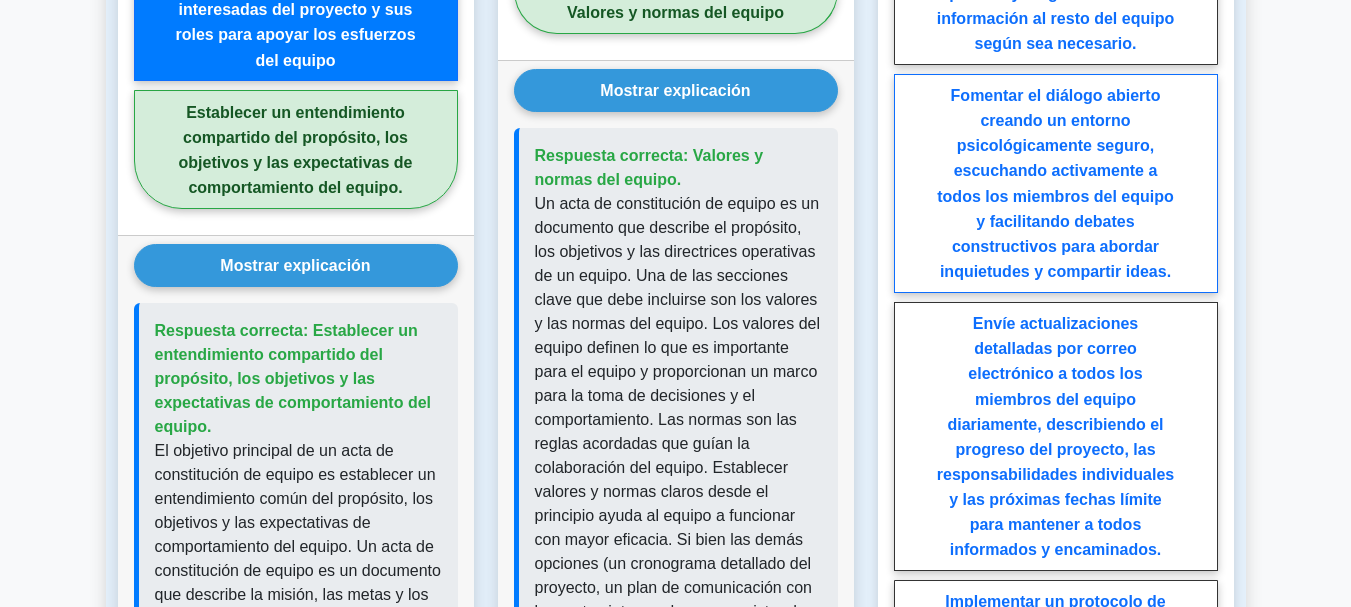 click on "Fomentar el diálogo abierto creando un entorno psicológicamente seguro, escuchando activamente a todos los miembros del equipo y facilitando debates constructivos para abordar inquietudes y compartir ideas." at bounding box center (1055, 183) 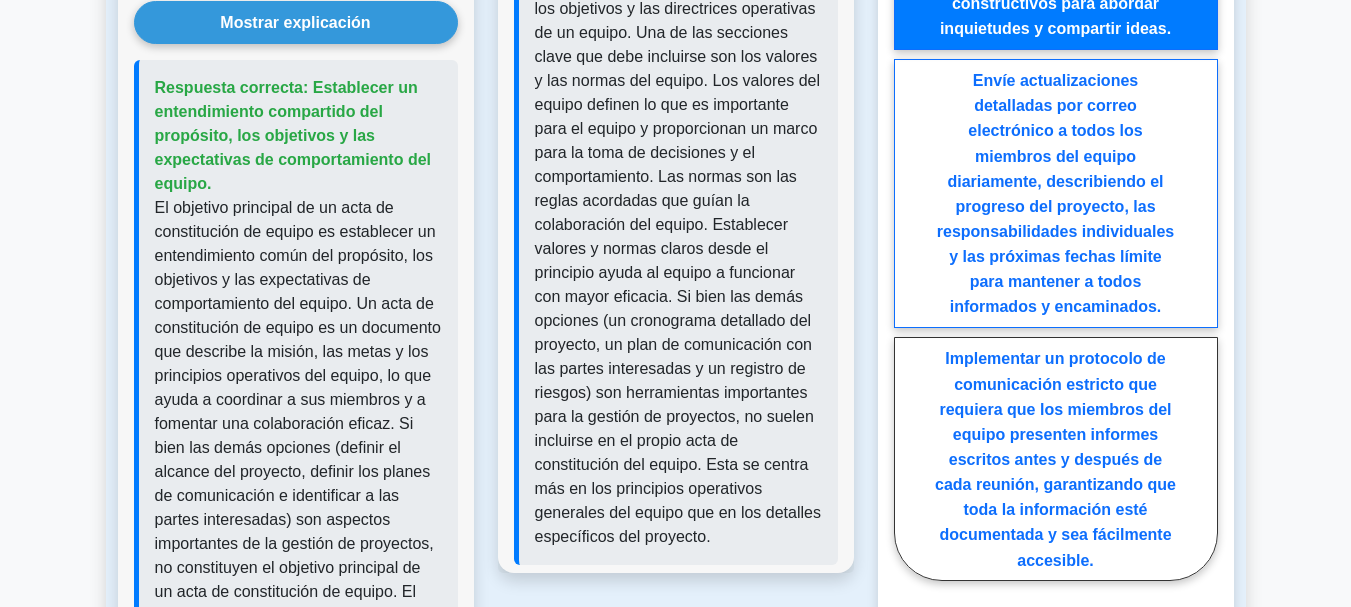 scroll, scrollTop: 2400, scrollLeft: 0, axis: vertical 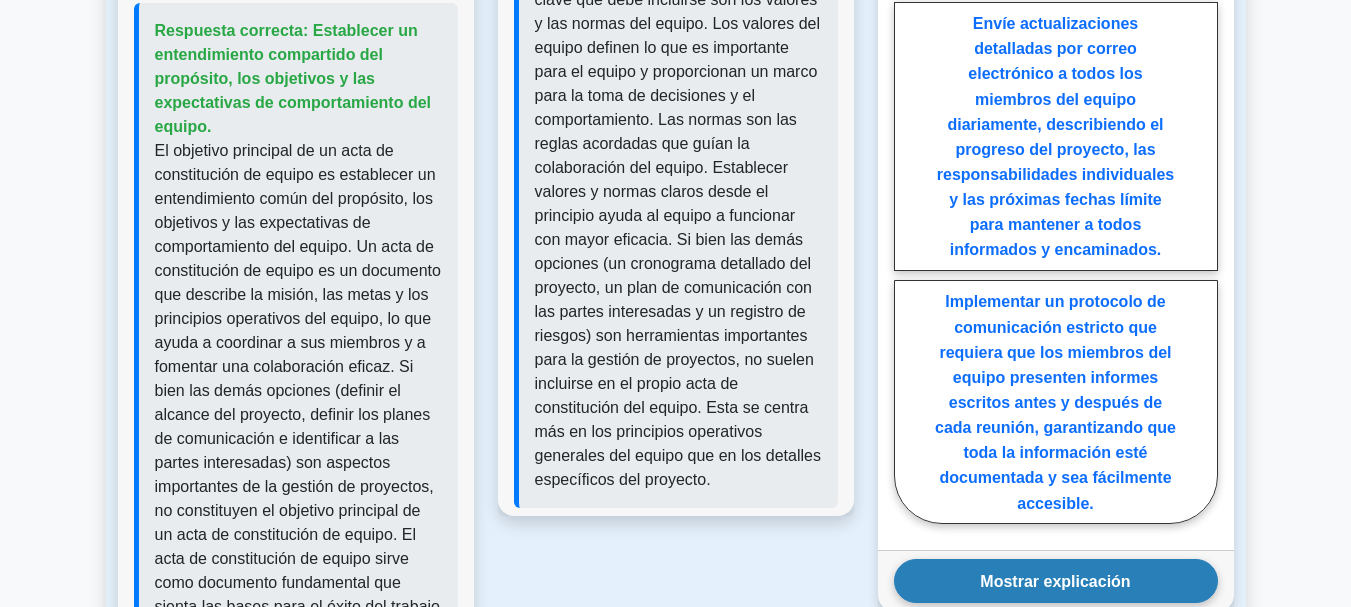 click on "Mostrar explicación" at bounding box center [1055, 581] 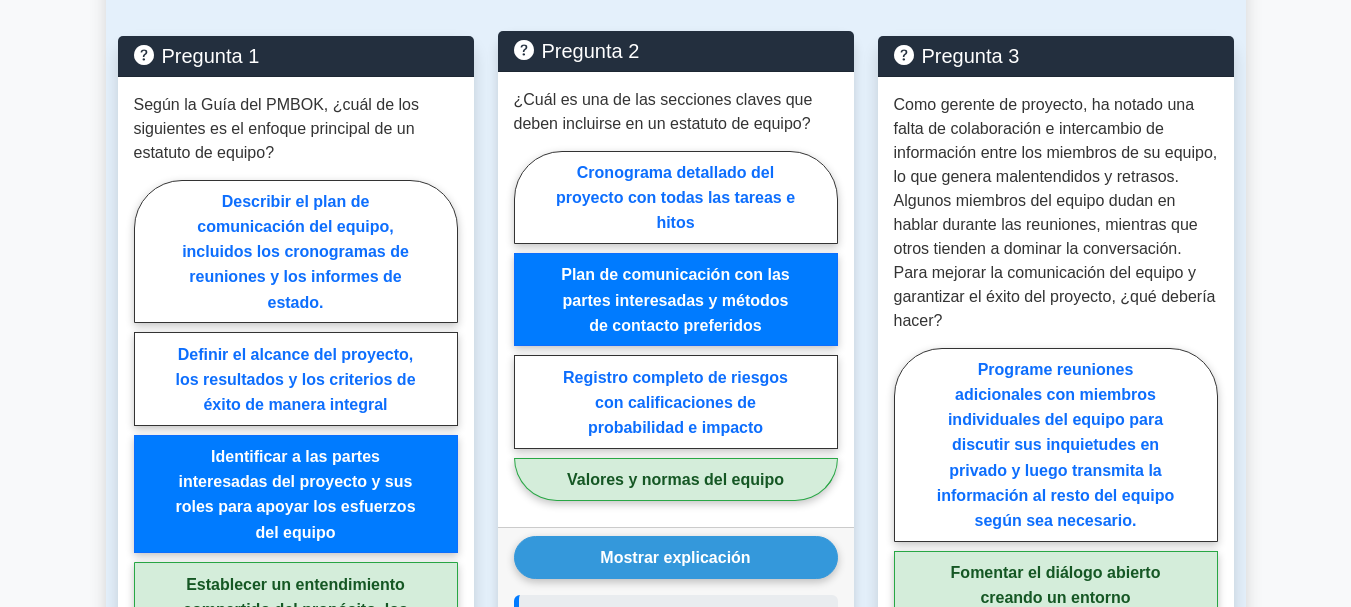 scroll, scrollTop: 1200, scrollLeft: 0, axis: vertical 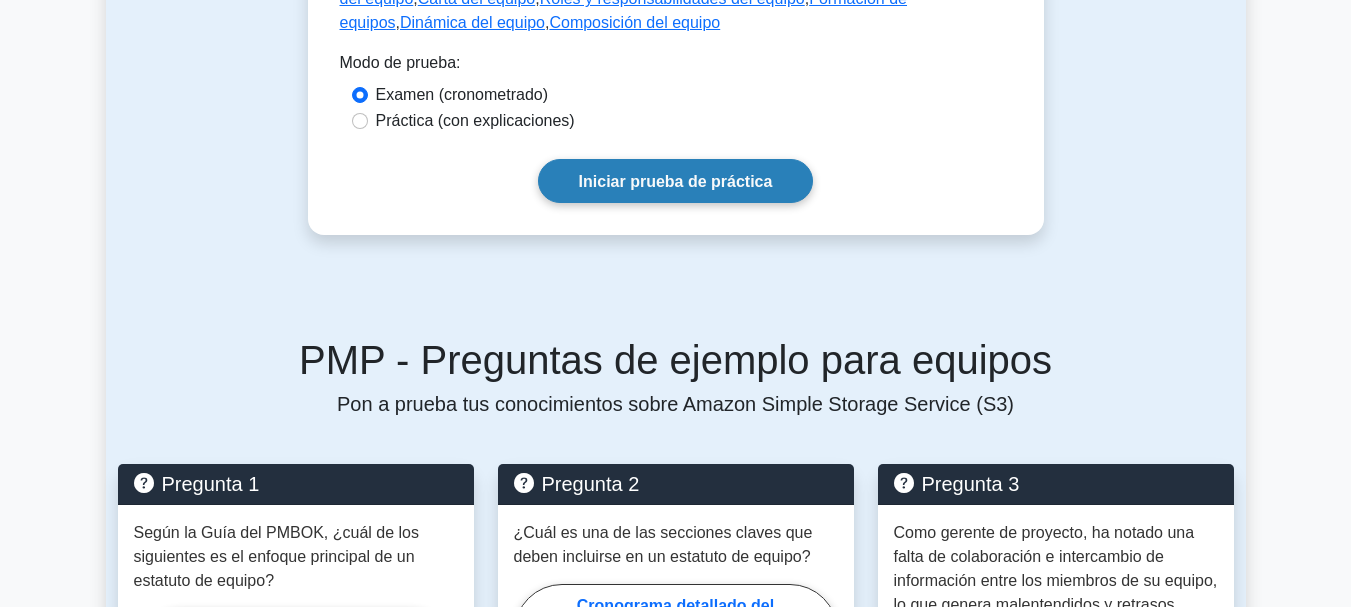 click on "Iniciar prueba de práctica" at bounding box center (676, 181) 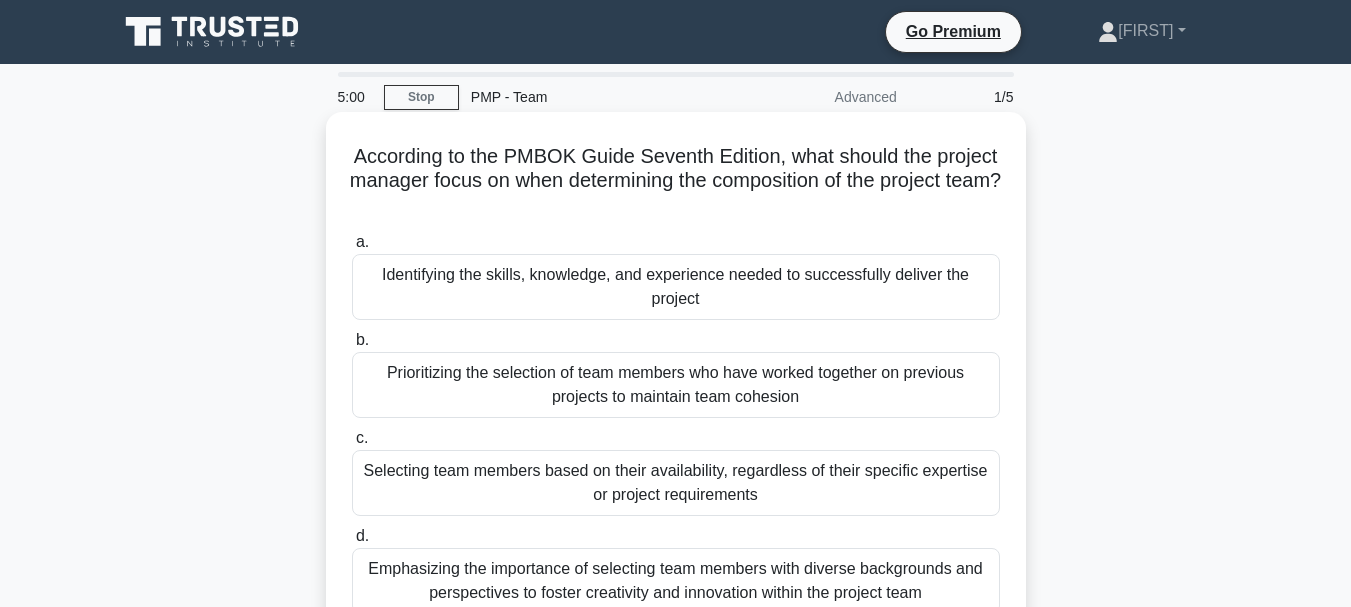 scroll, scrollTop: 0, scrollLeft: 0, axis: both 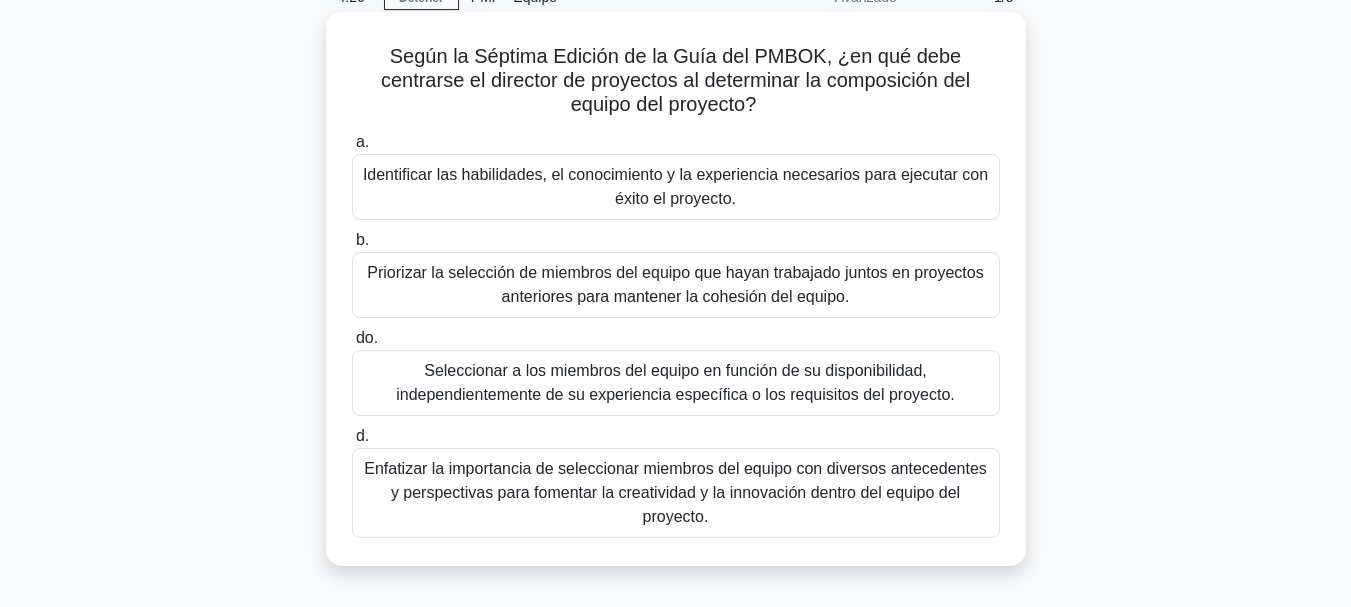 click on "Identificar las habilidades, el conocimiento y la experiencia necesarios para ejecutar con éxito el proyecto." at bounding box center (676, 187) 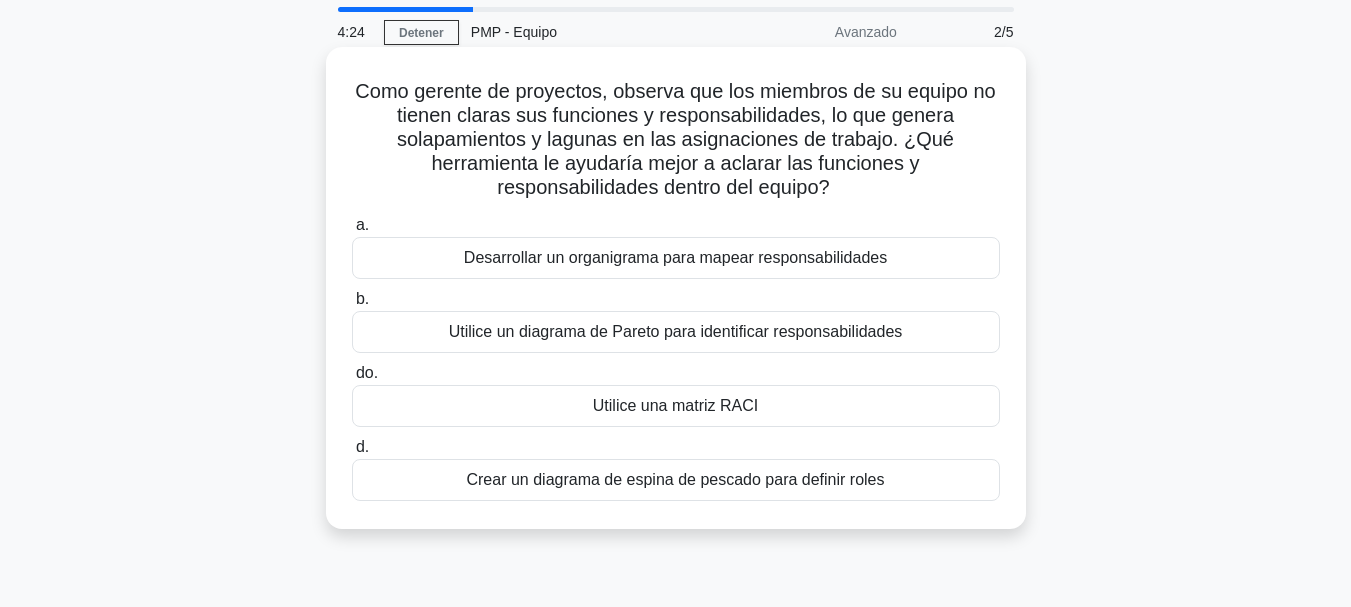 scroll, scrollTop: 100, scrollLeft: 0, axis: vertical 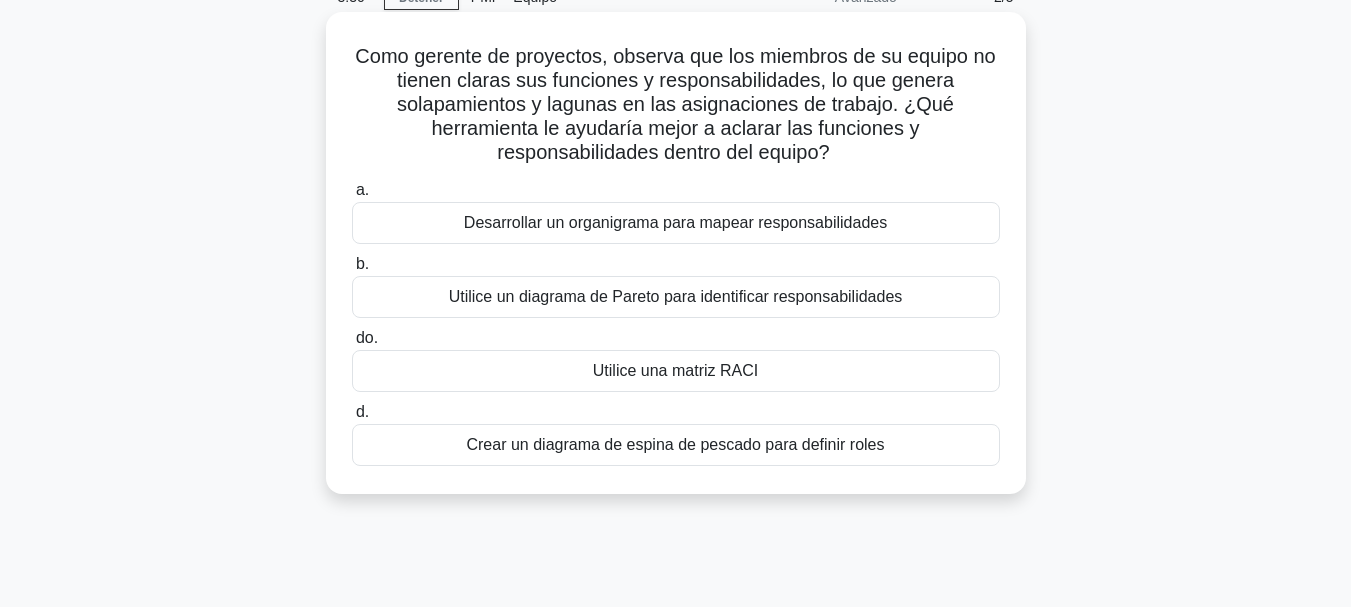 click on "Utilice una matriz RACI" at bounding box center (675, 370) 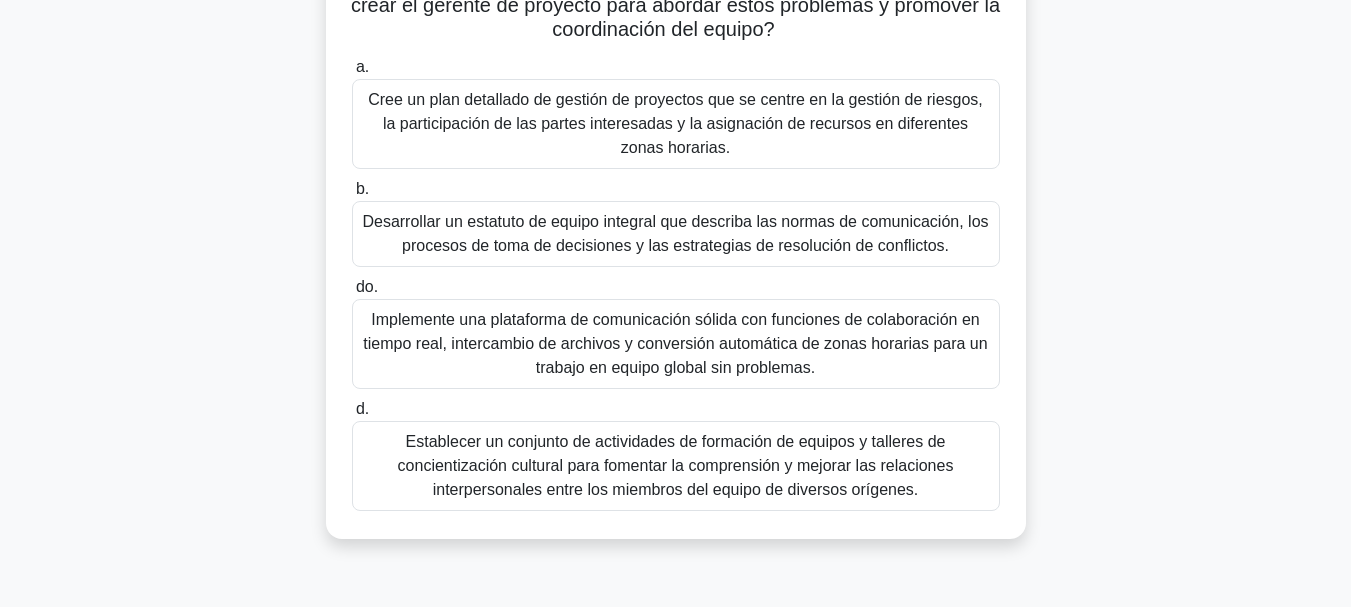 scroll, scrollTop: 300, scrollLeft: 0, axis: vertical 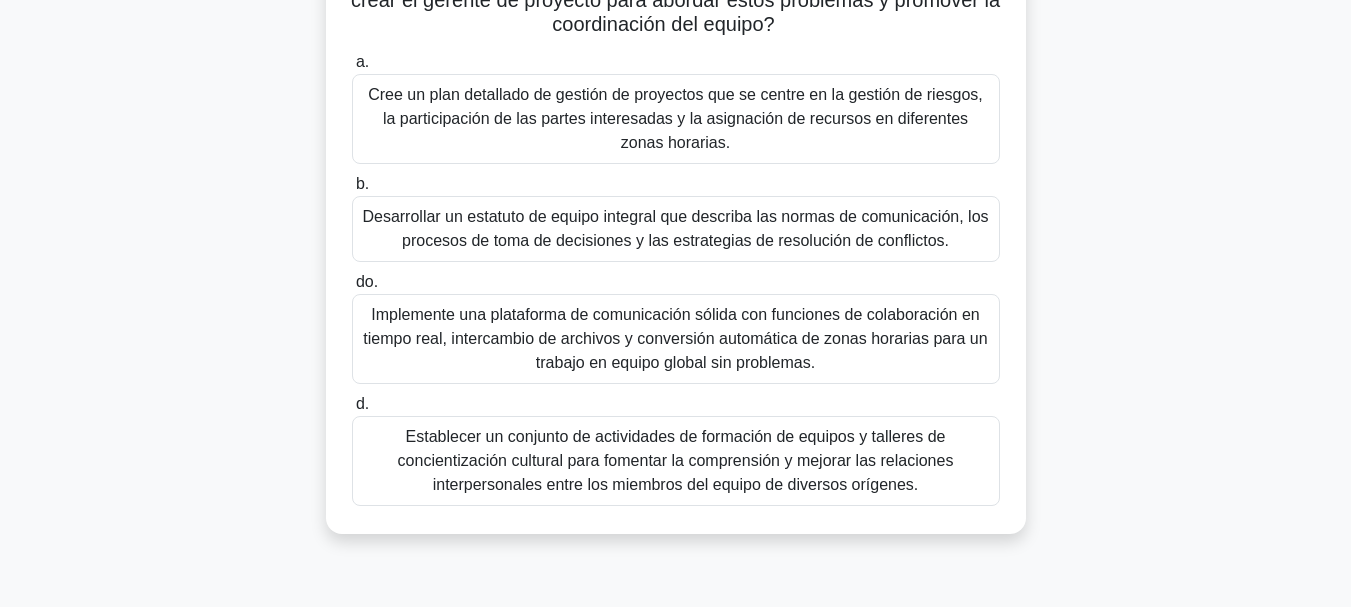 click on "Desarrollar un estatuto de equipo integral que describa las normas de comunicación, los procesos de toma de decisiones y las estrategias de resolución de conflictos." at bounding box center [675, 228] 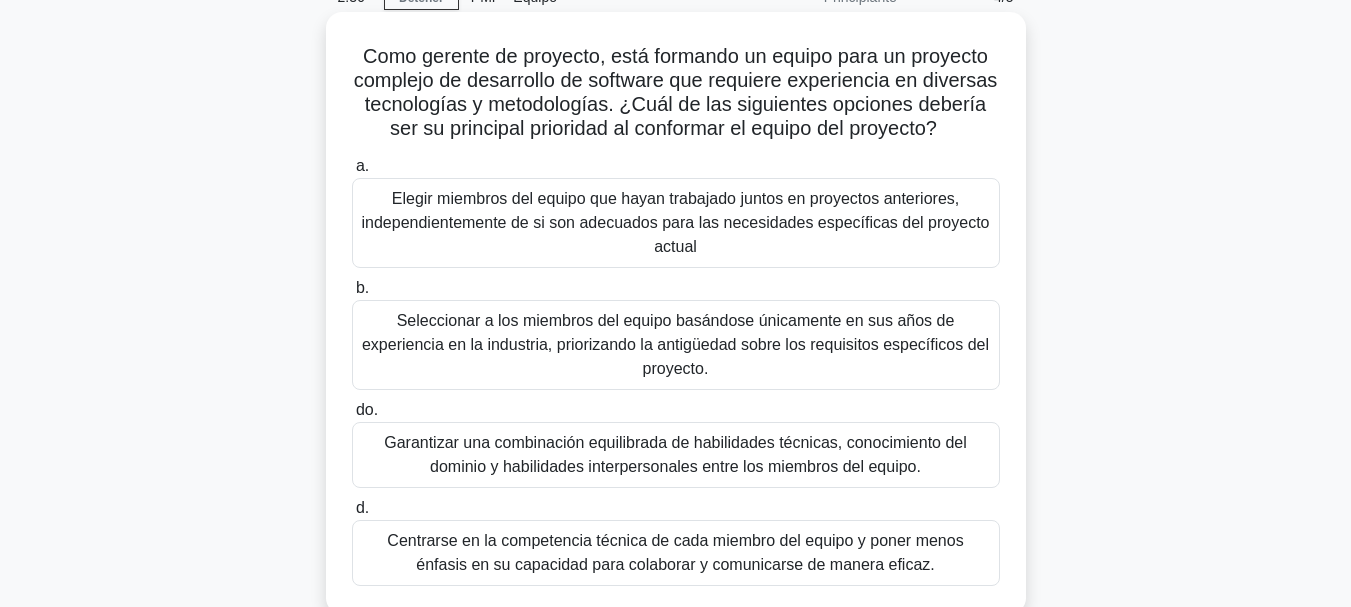 scroll, scrollTop: 200, scrollLeft: 0, axis: vertical 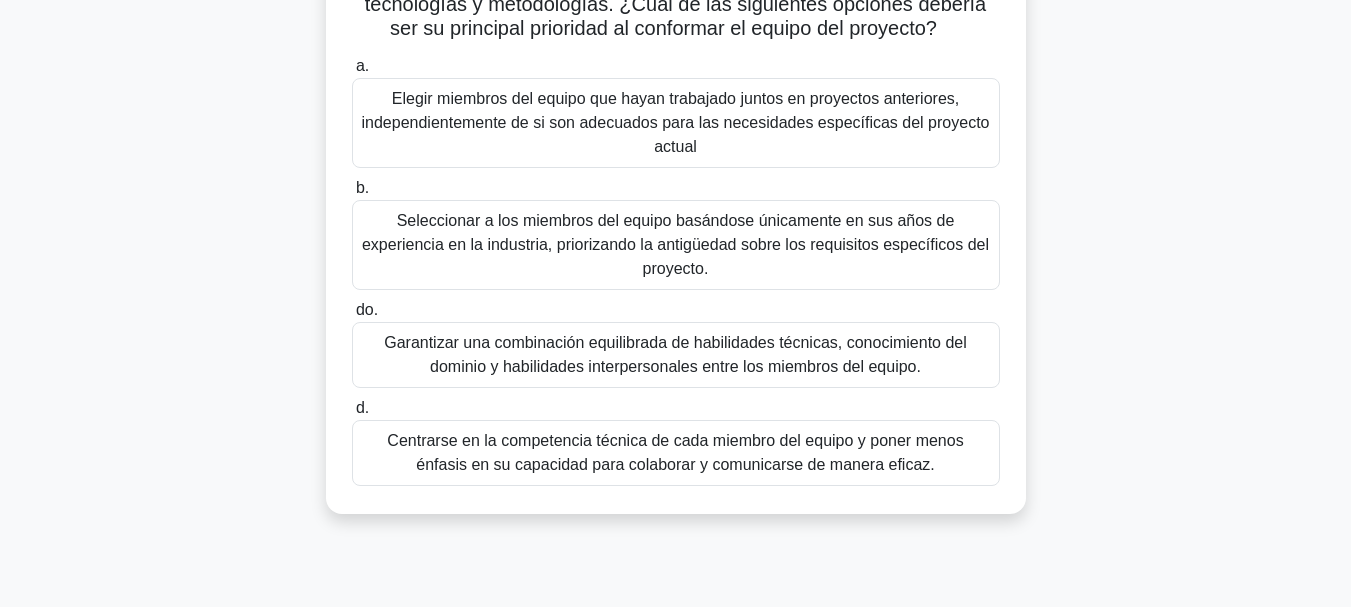 click on "Garantizar una combinación equilibrada de habilidades técnicas, conocimiento del dominio y habilidades interpersonales entre los miembros del equipo." at bounding box center (675, 354) 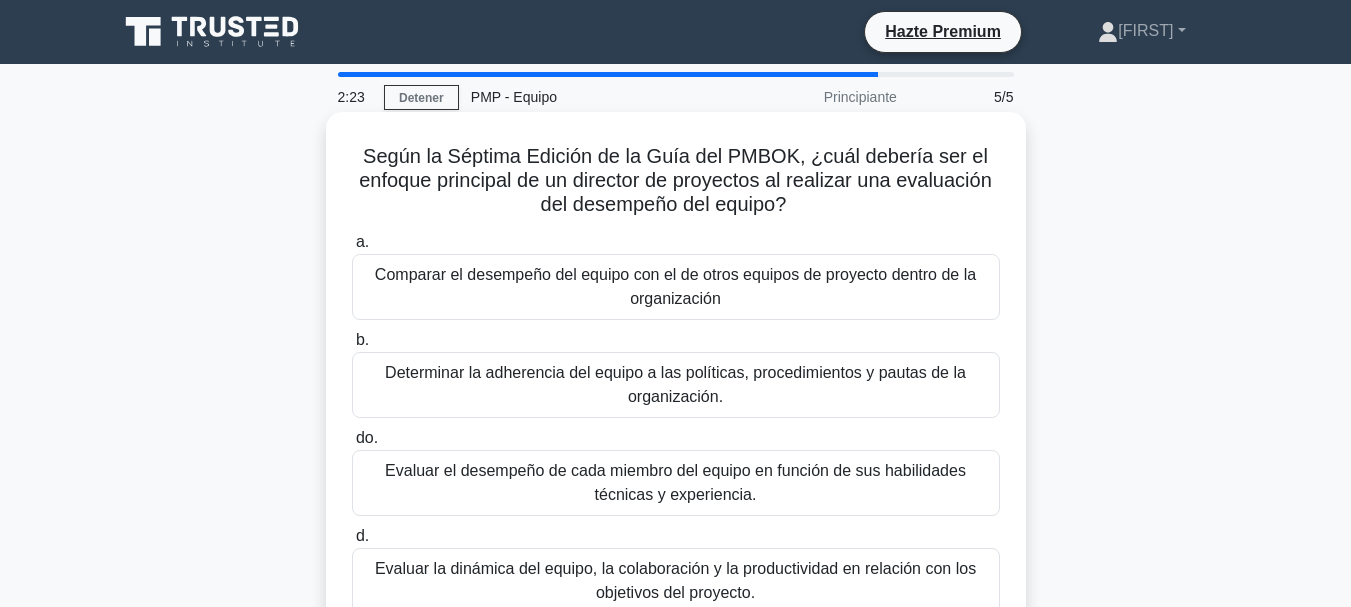 scroll, scrollTop: 100, scrollLeft: 0, axis: vertical 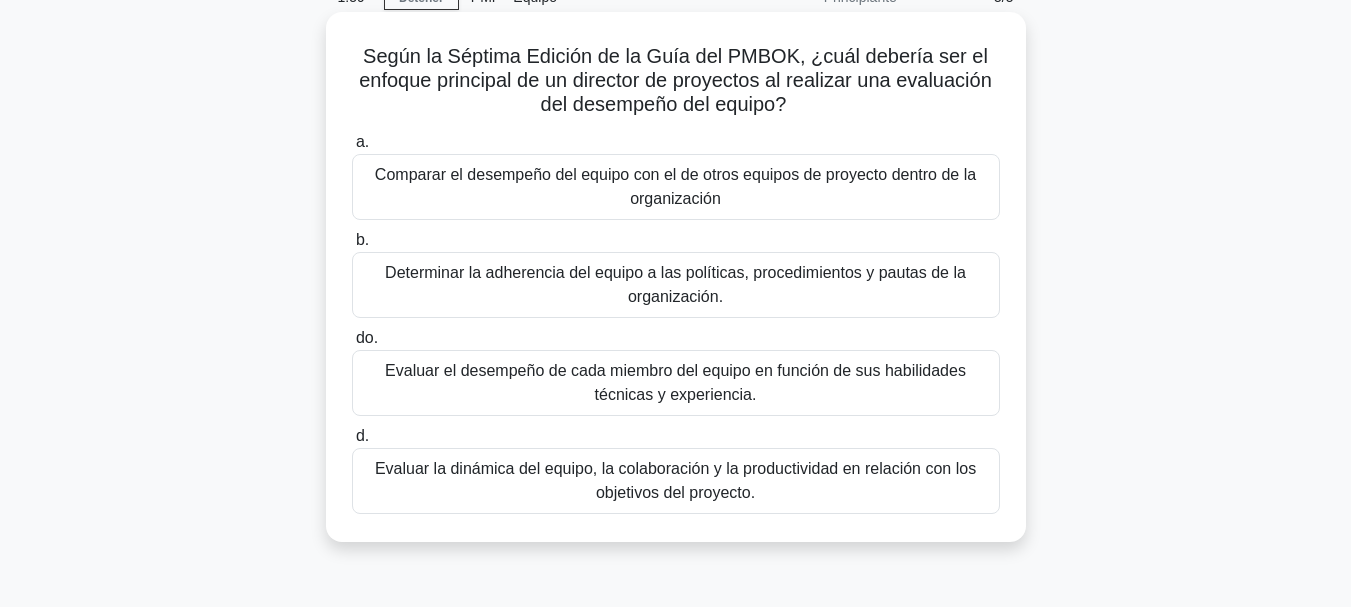 click on "Evaluar el desempeño de cada miembro del equipo en función de sus habilidades técnicas y experiencia." at bounding box center (675, 382) 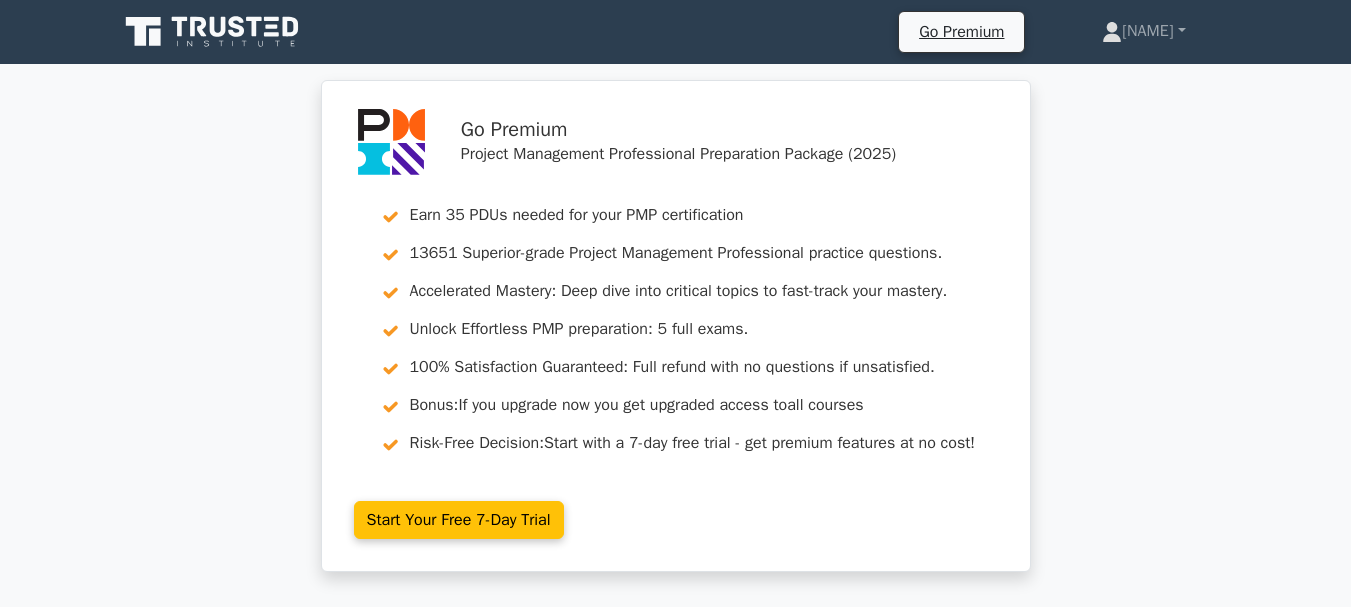 scroll, scrollTop: 0, scrollLeft: 0, axis: both 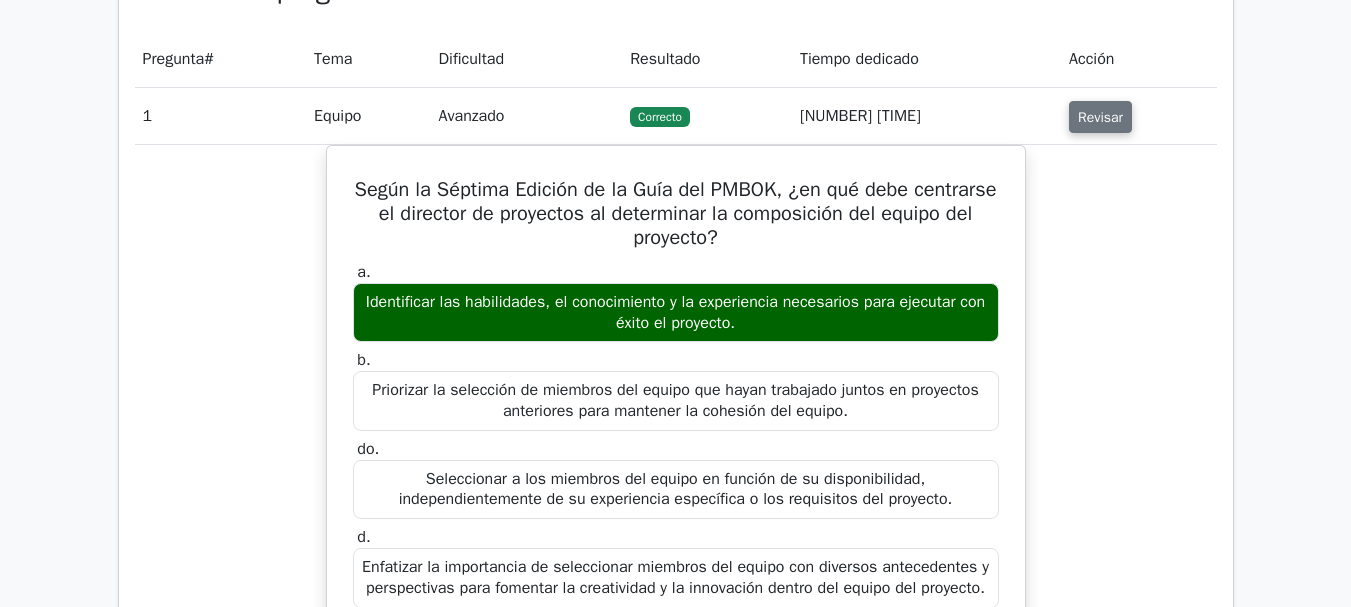 click on "Revisar" at bounding box center (1100, 117) 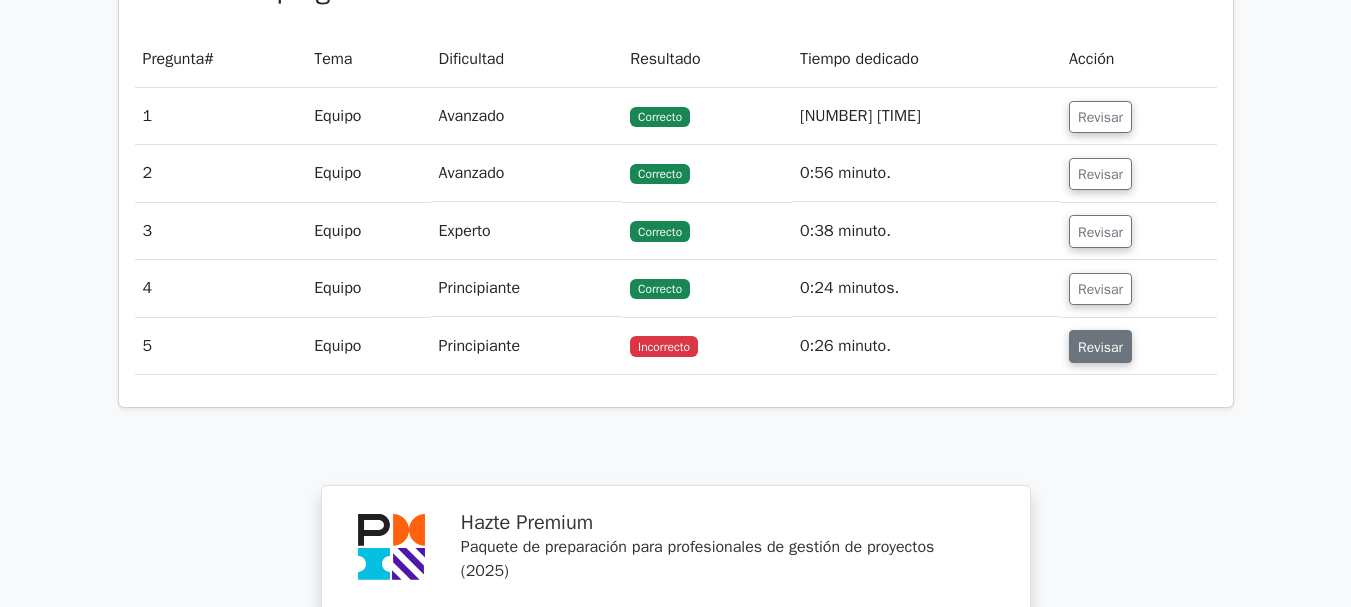 click on "Revisar" at bounding box center [1100, 346] 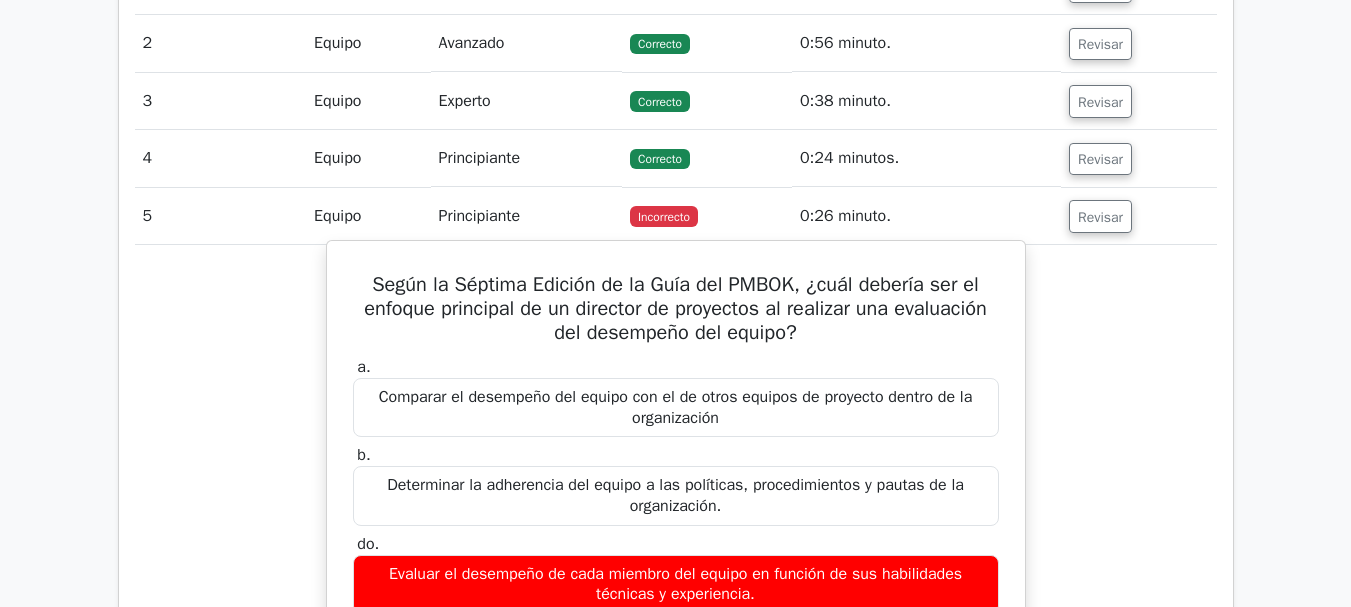 scroll, scrollTop: 1500, scrollLeft: 0, axis: vertical 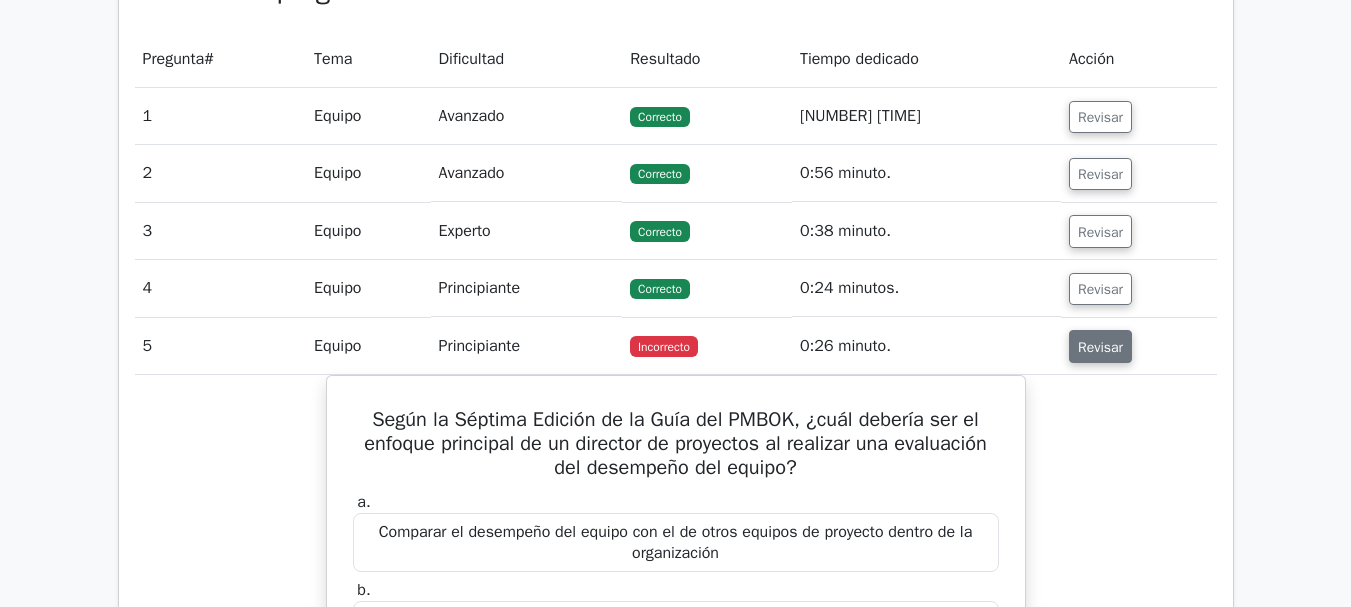 click on "Revisar" at bounding box center [1100, 347] 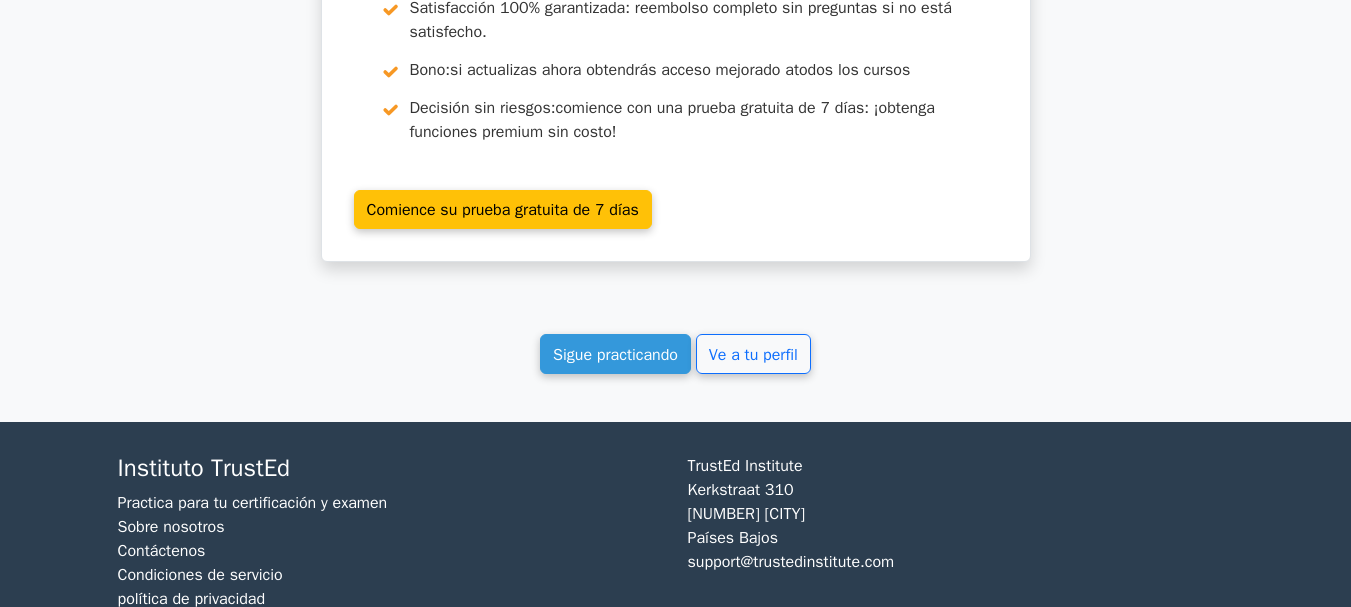 scroll, scrollTop: 2300, scrollLeft: 0, axis: vertical 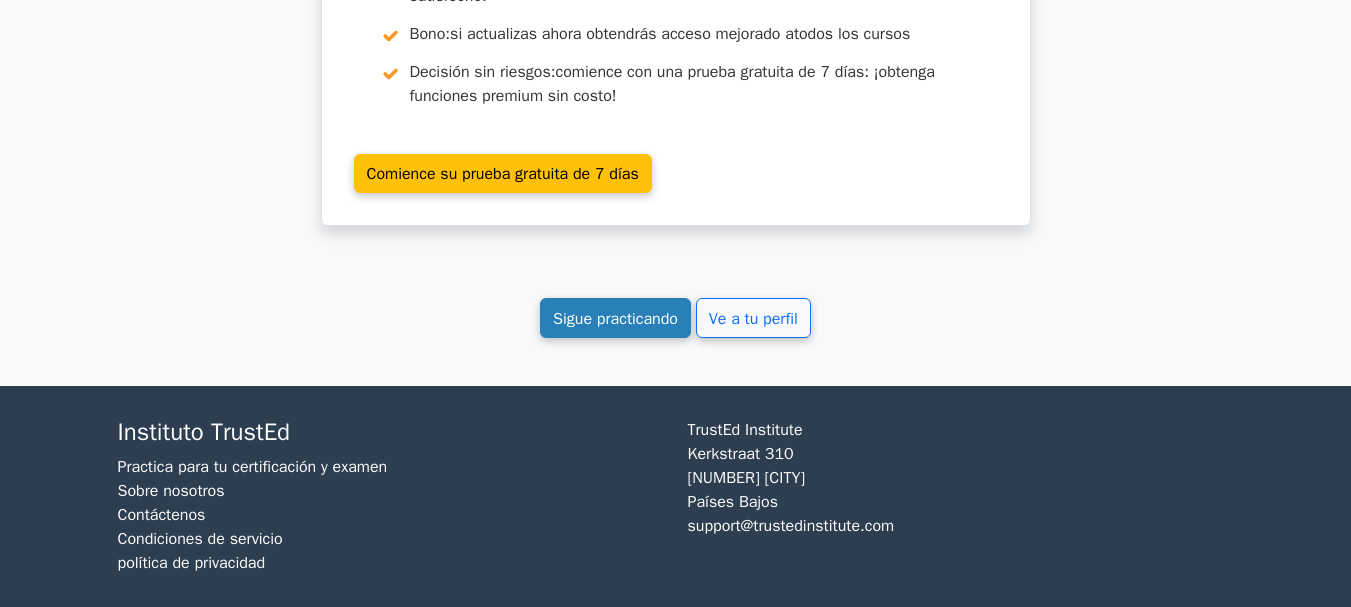 click on "Sigue practicando" at bounding box center (615, 319) 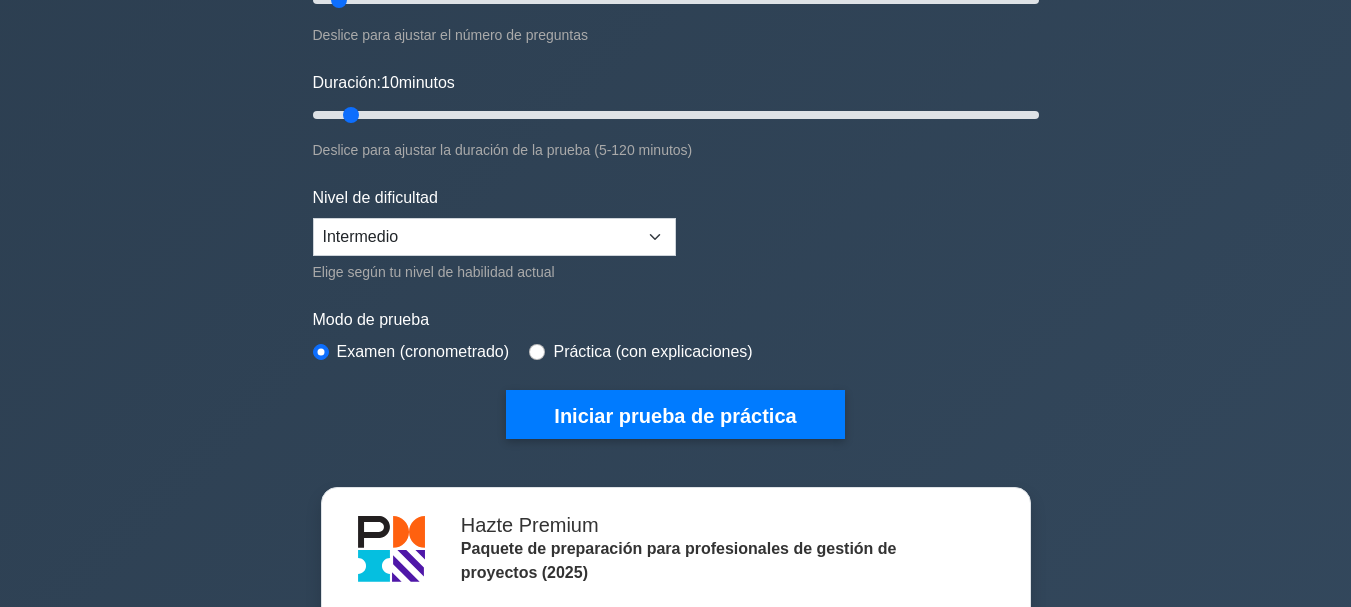 scroll, scrollTop: 400, scrollLeft: 0, axis: vertical 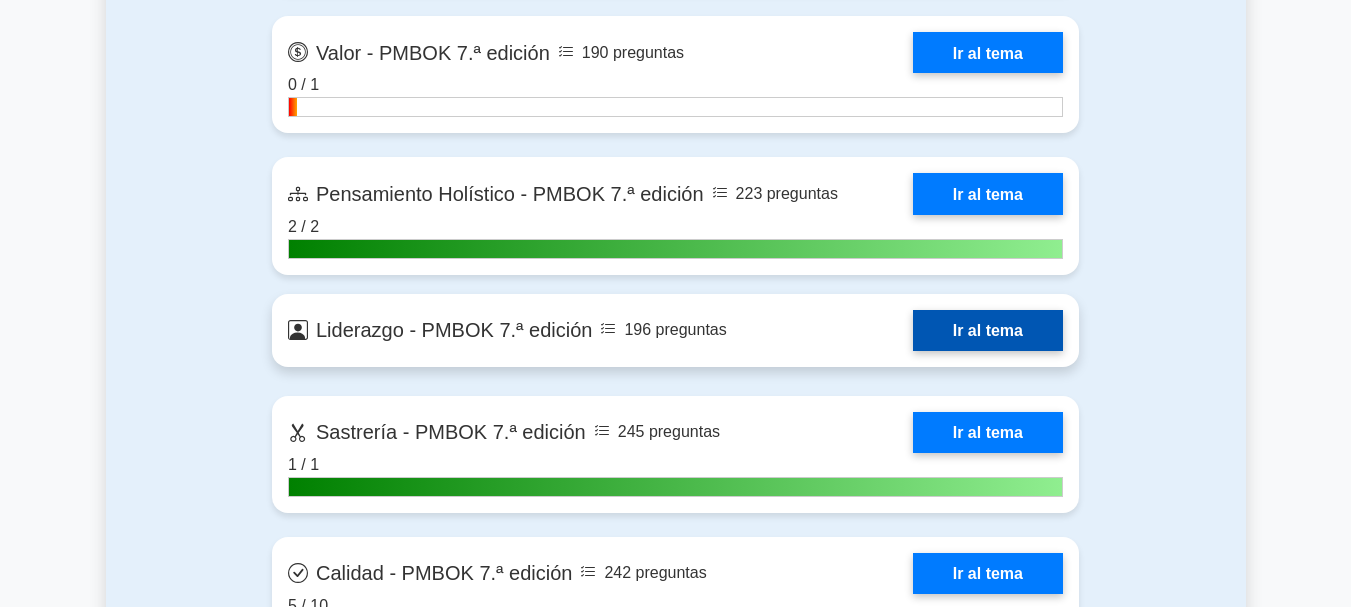 click on "Ir al tema" at bounding box center (988, 330) 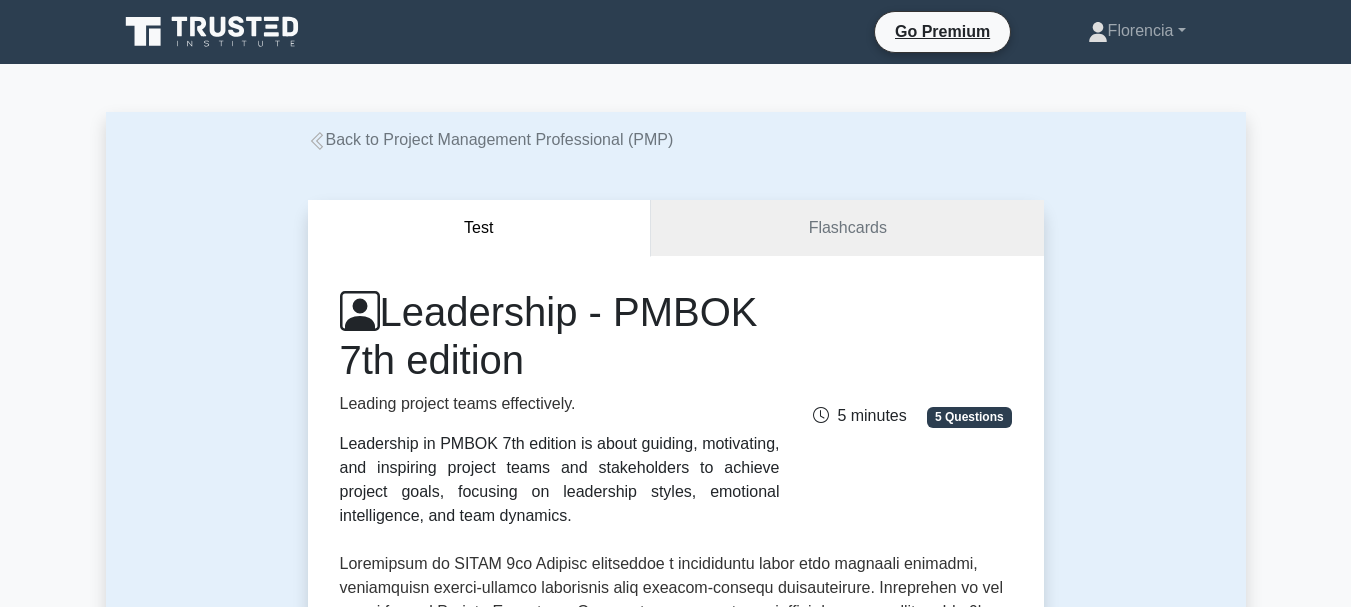 scroll, scrollTop: 0, scrollLeft: 0, axis: both 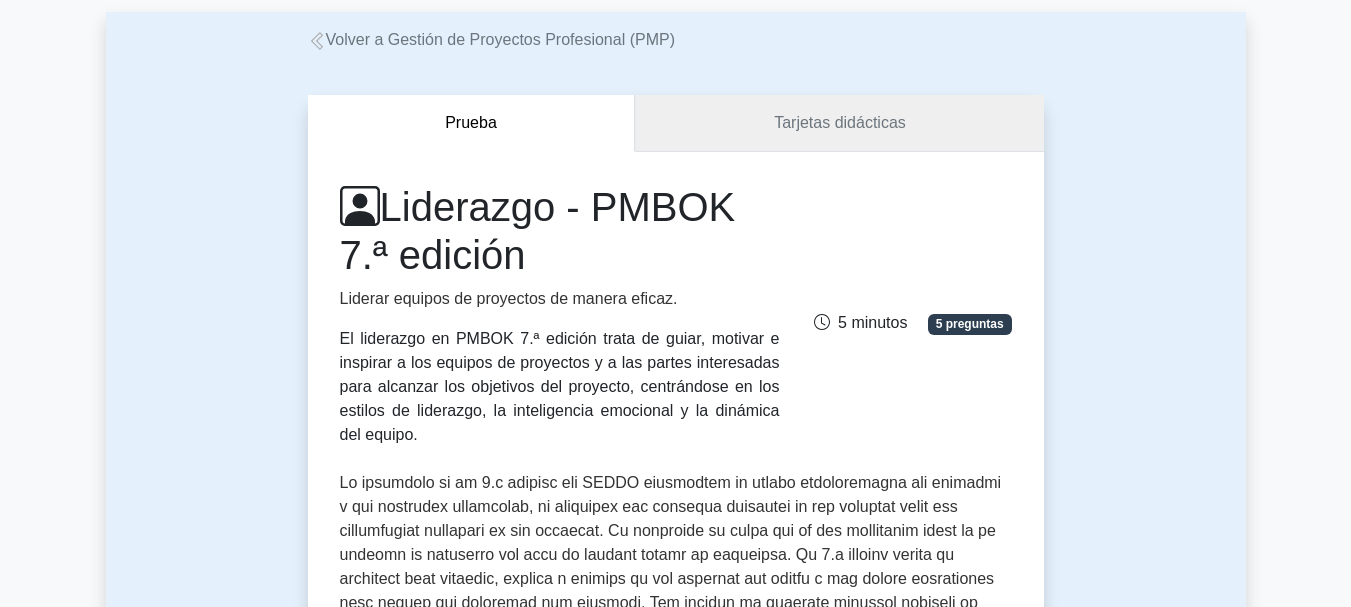 click on "Tarjetas didácticas" at bounding box center [840, 122] 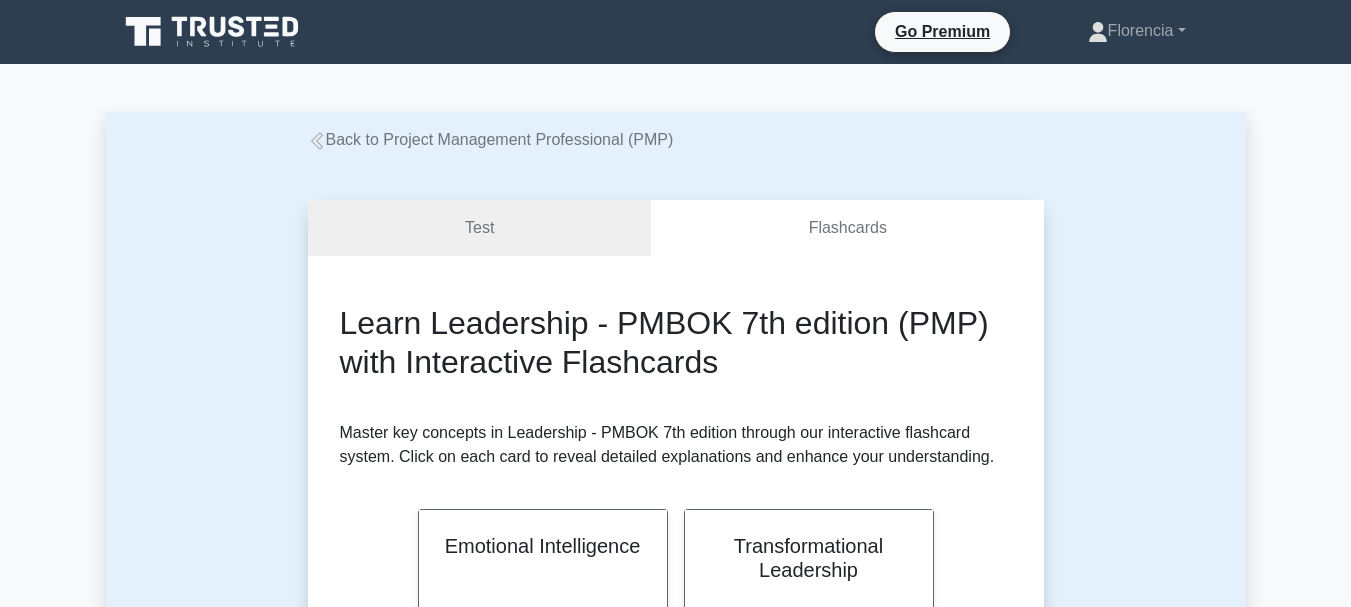 scroll, scrollTop: 231, scrollLeft: 0, axis: vertical 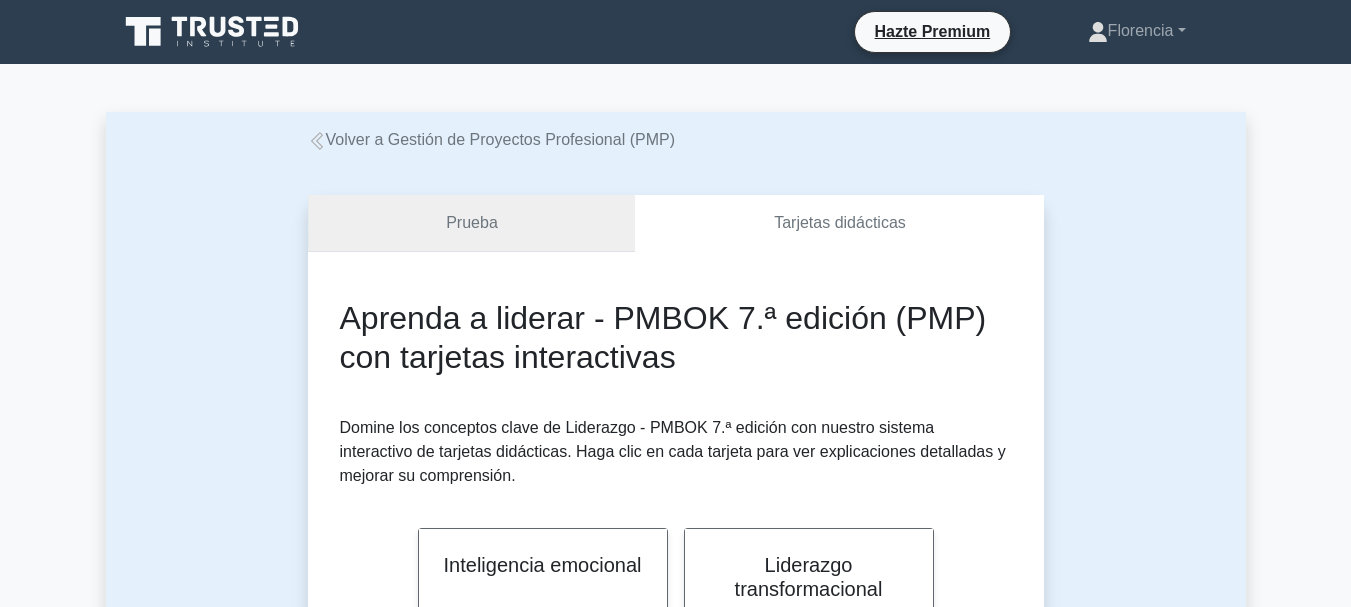 click on "Prueba" at bounding box center [472, 223] 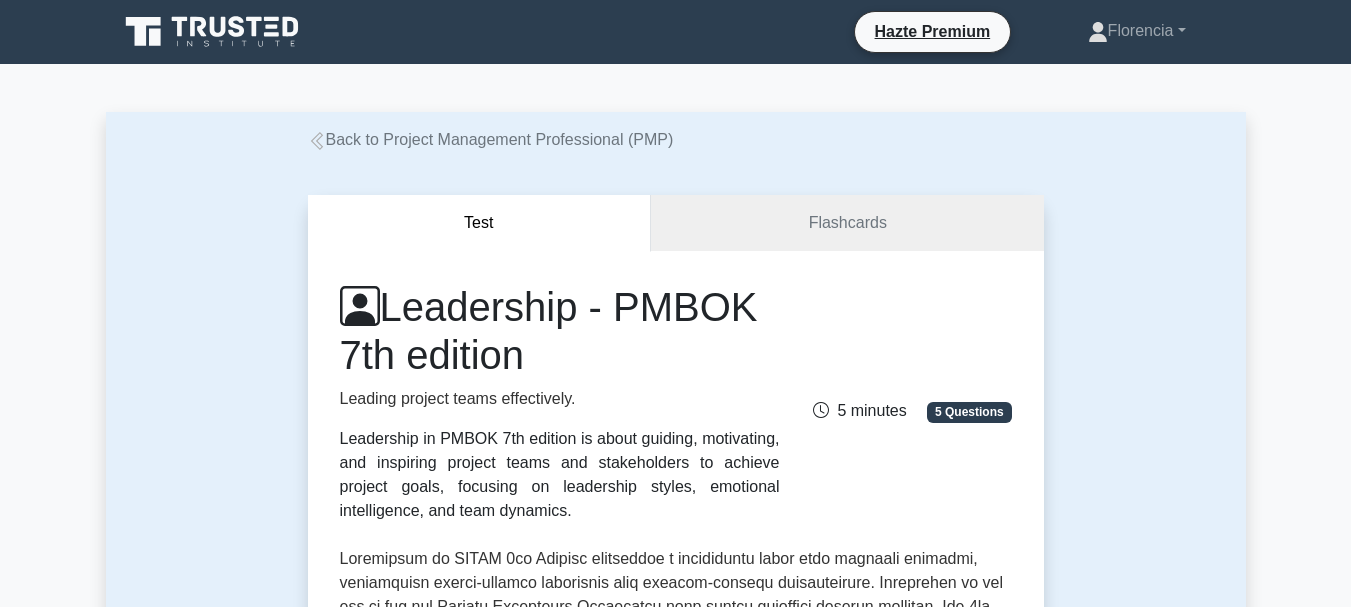 scroll, scrollTop: 0, scrollLeft: 0, axis: both 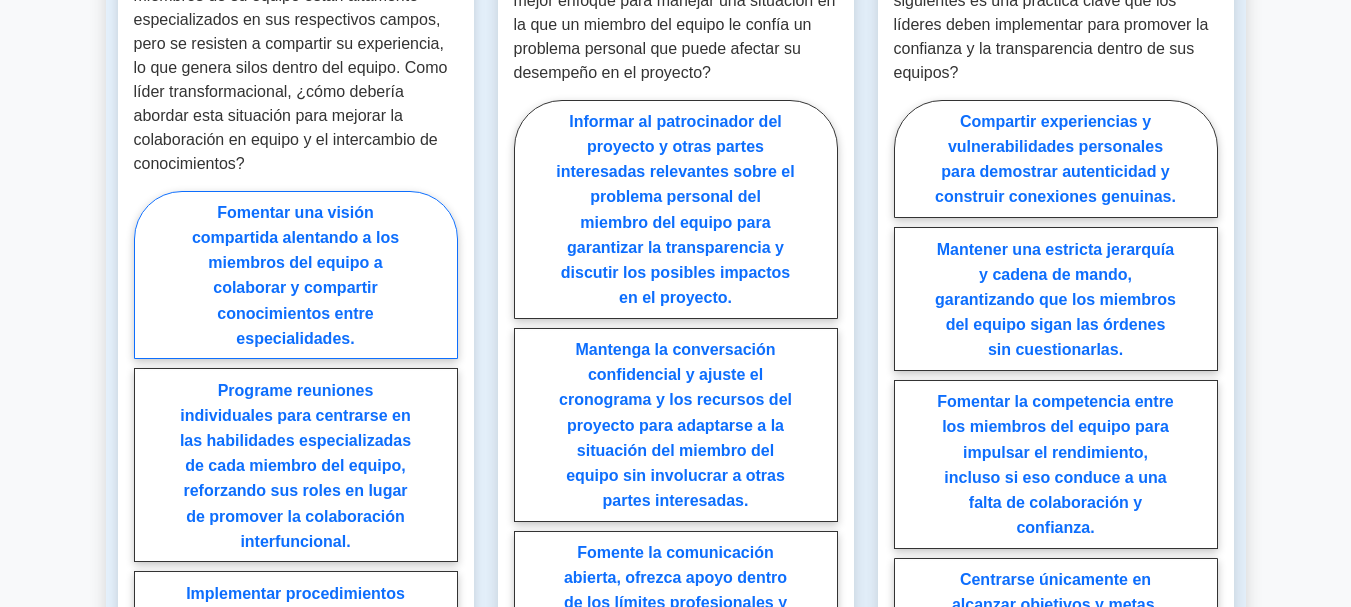 click on "Fomentar una visión compartida alentando a los miembros del equipo a colaborar y compartir conocimientos entre especialidades." at bounding box center (296, 275) 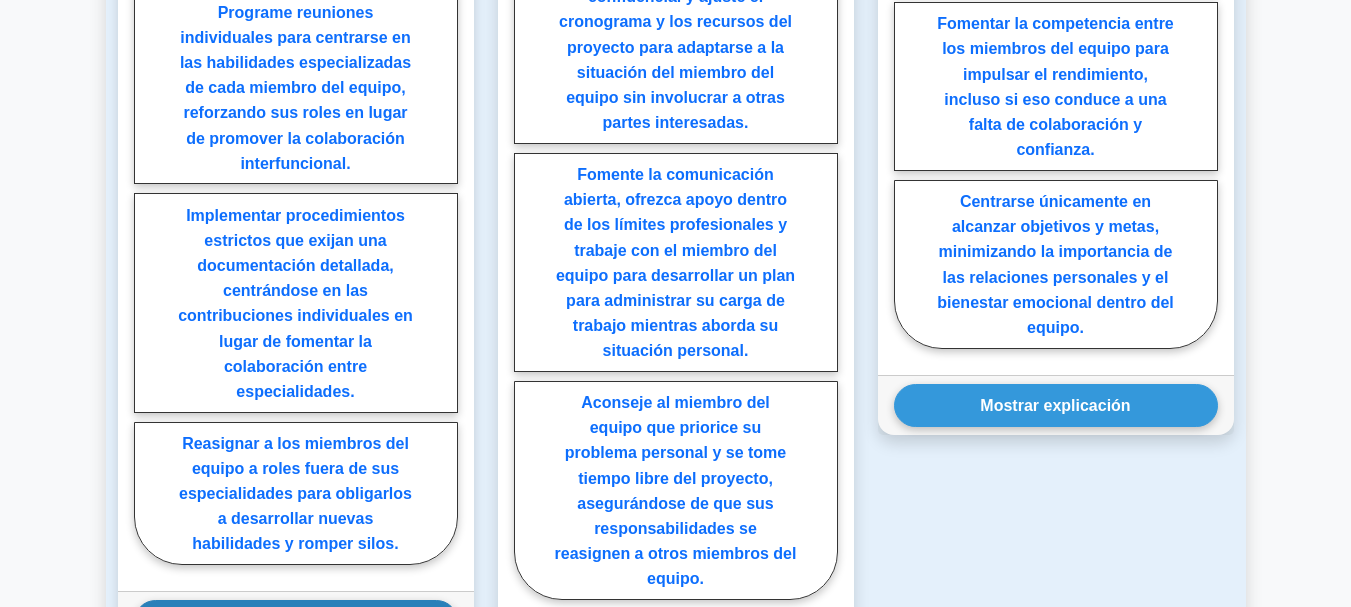scroll, scrollTop: 2400, scrollLeft: 0, axis: vertical 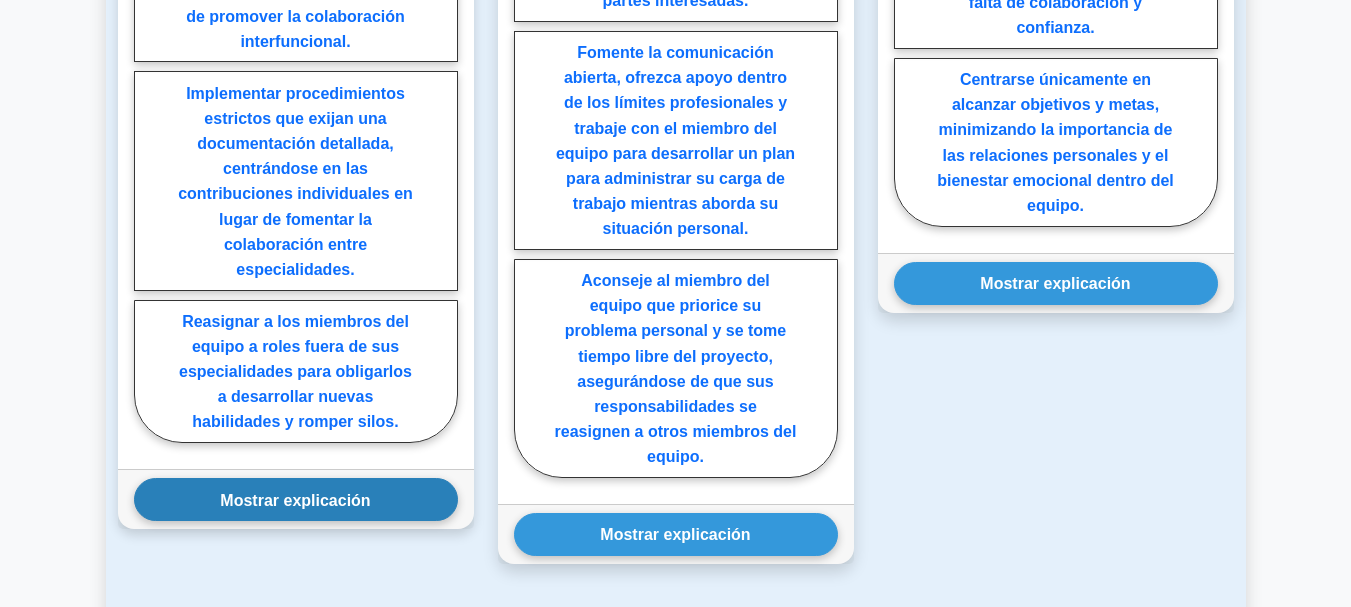 click on "Mostrar explicación" at bounding box center (295, 499) 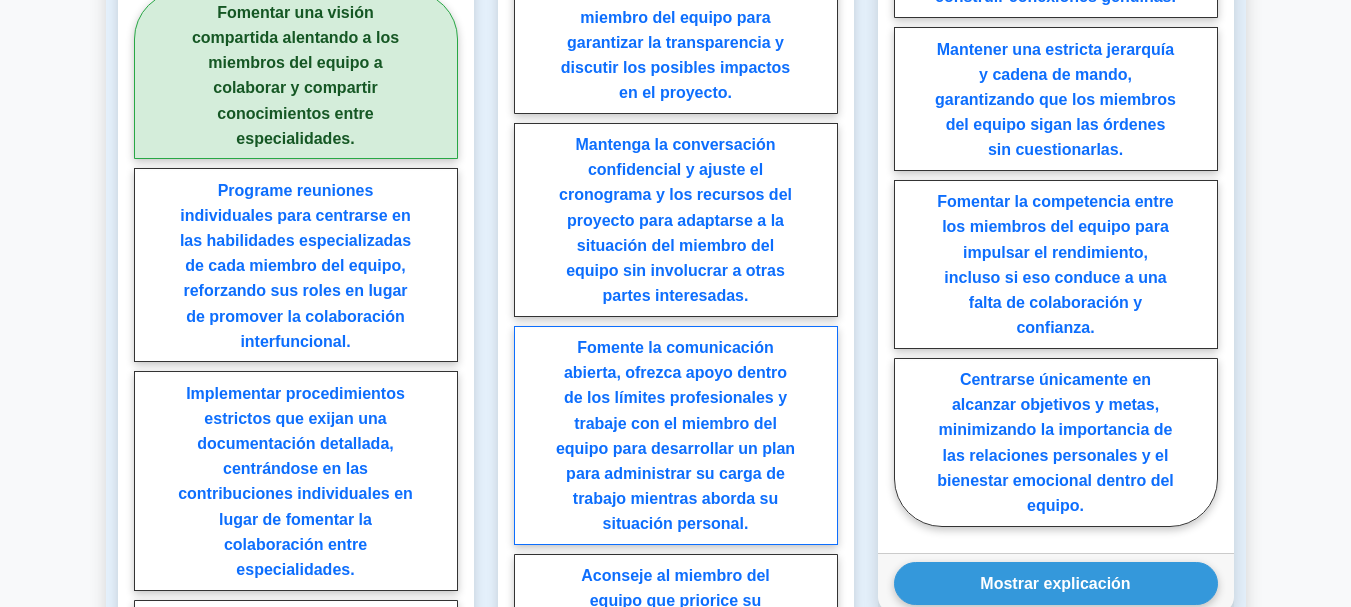 scroll, scrollTop: 2300, scrollLeft: 0, axis: vertical 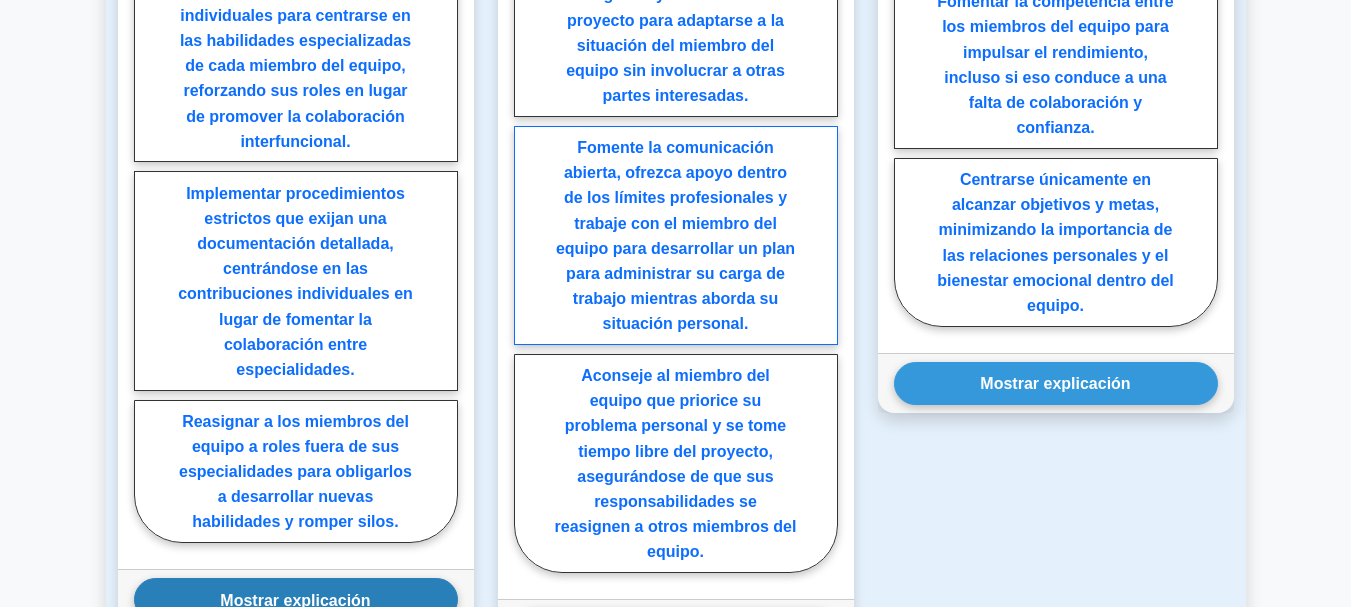 click on "Fomente la comunicación abierta, ofrezca apoyo dentro de los límites profesionales y trabaje con el miembro del equipo para desarrollar un plan para administrar su carga de trabajo mientras aborda su situación personal." at bounding box center (675, 235) 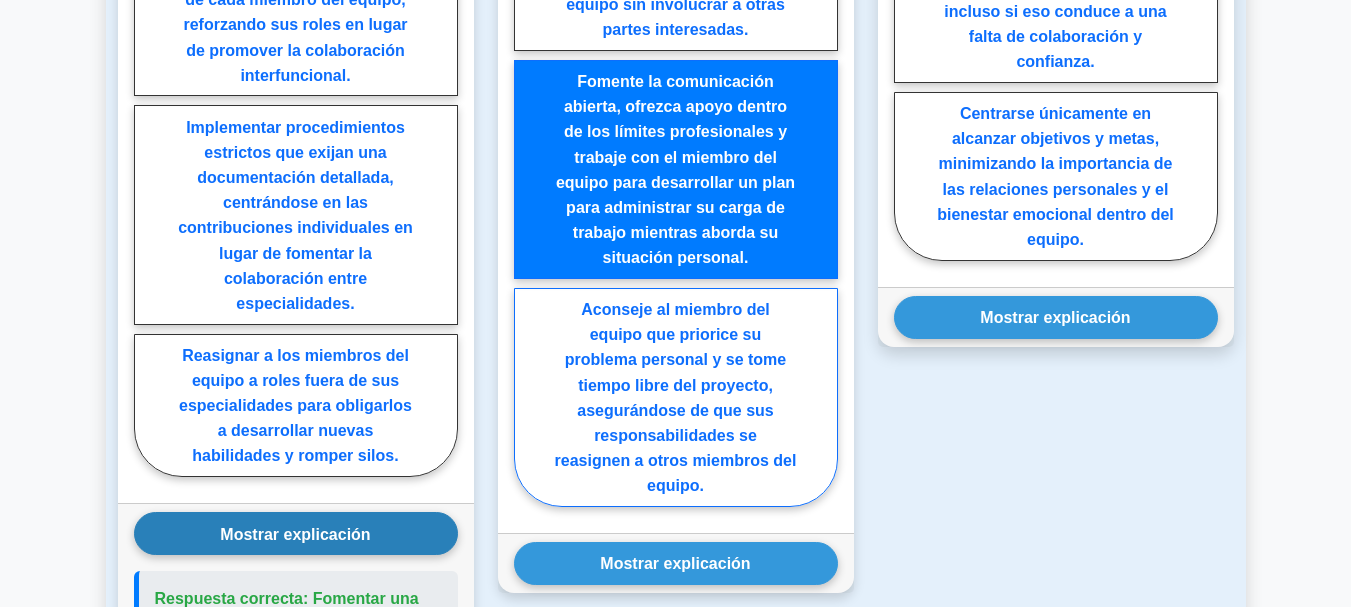 scroll, scrollTop: 2400, scrollLeft: 0, axis: vertical 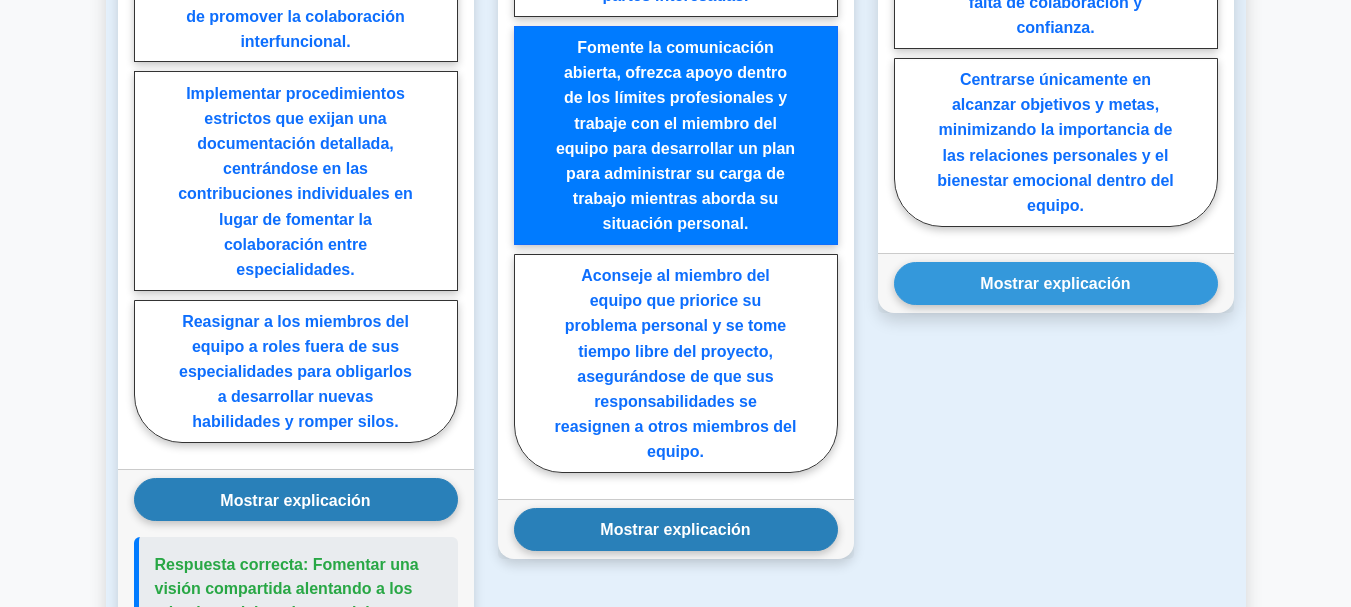 click on "Mostrar explicación" at bounding box center (675, 529) 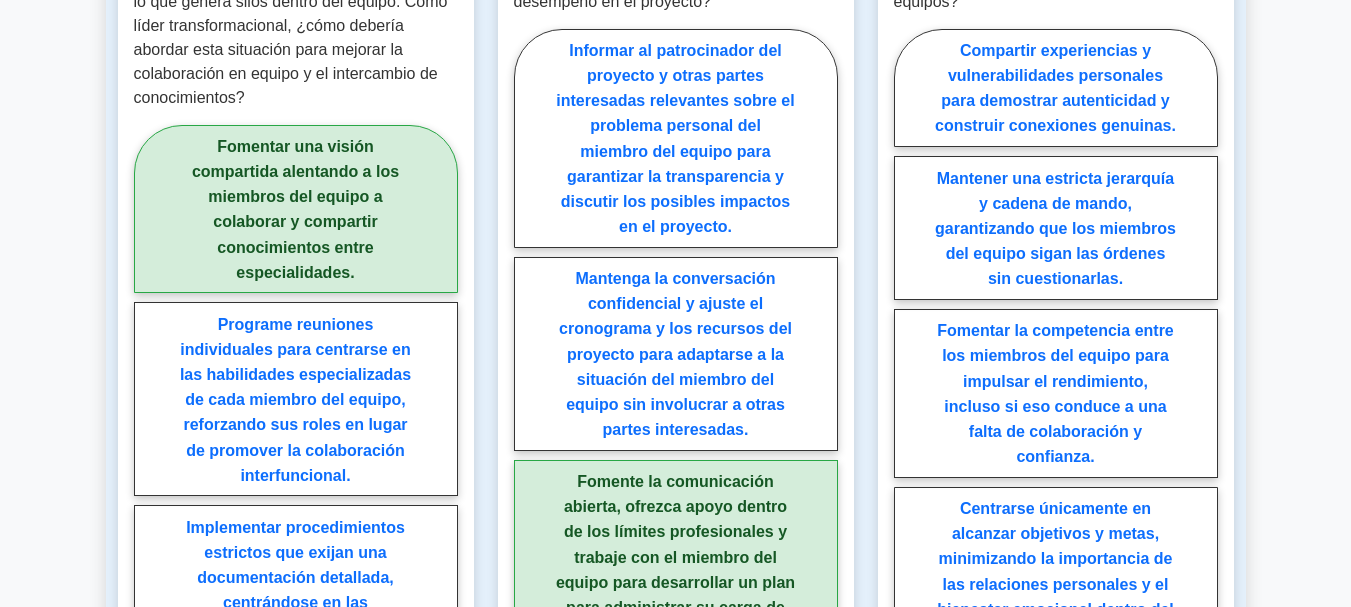 scroll, scrollTop: 2000, scrollLeft: 0, axis: vertical 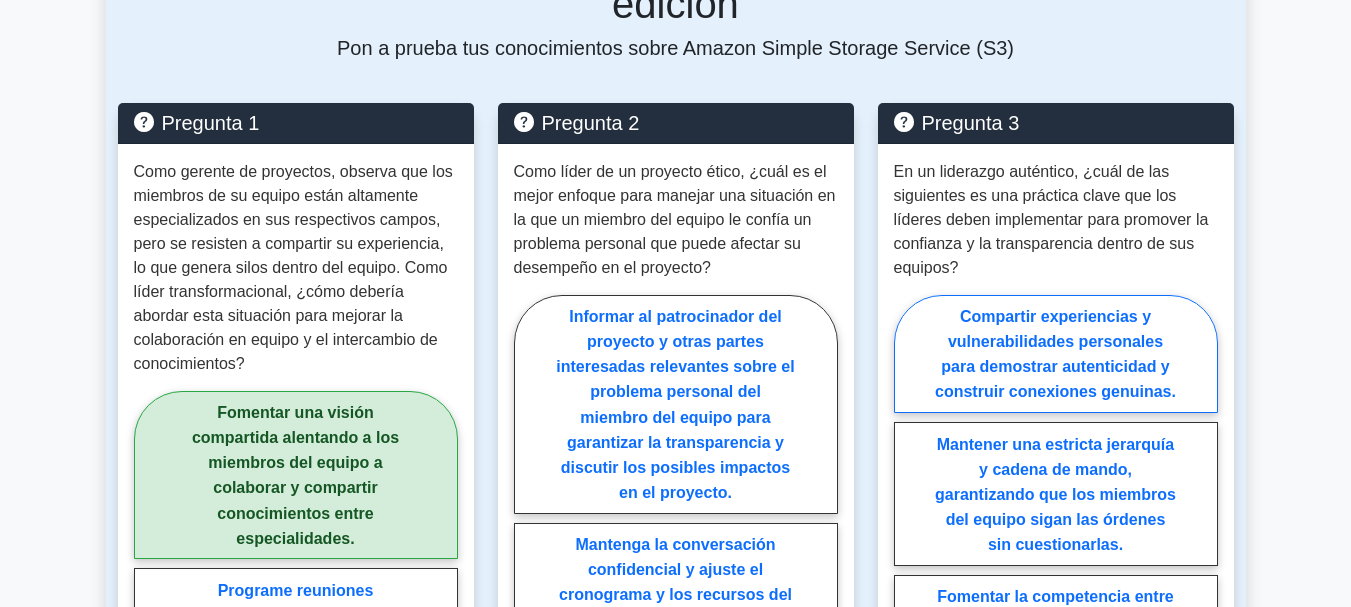 click on "Compartir experiencias y vulnerabilidades personales para demostrar autenticidad y construir conexiones genuinas." at bounding box center (1055, 354) 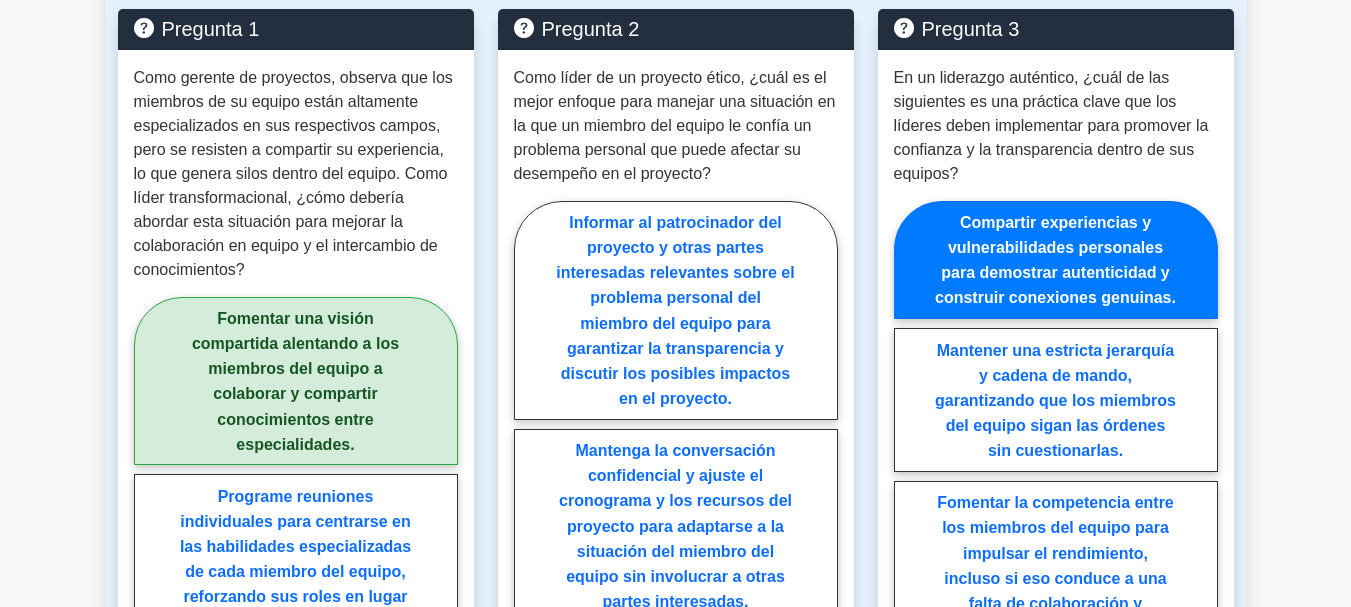 scroll, scrollTop: 2000, scrollLeft: 0, axis: vertical 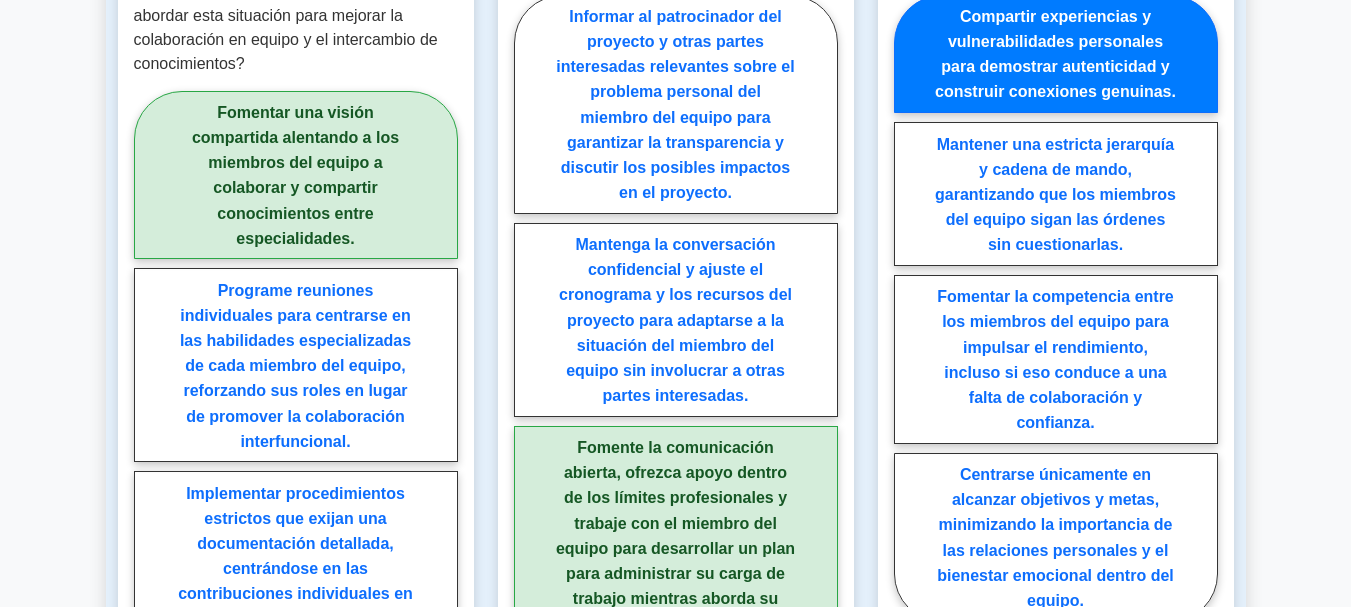 click on "Mostrar explicación" at bounding box center (1055, 678) 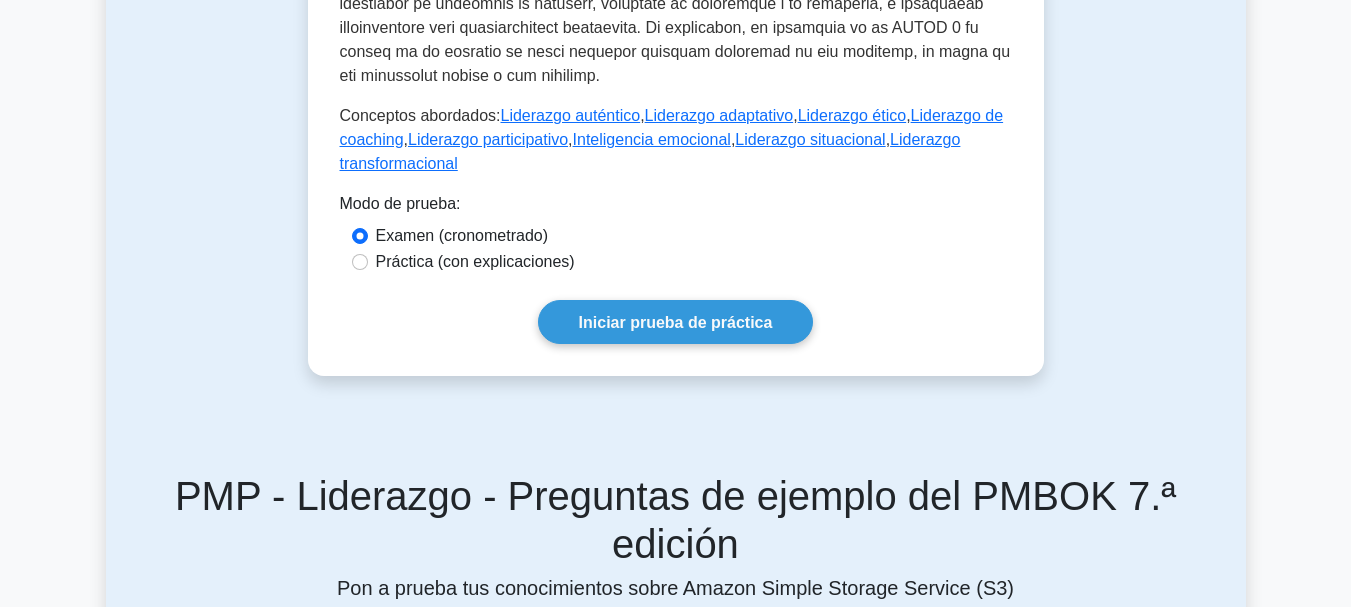 scroll, scrollTop: 1100, scrollLeft: 0, axis: vertical 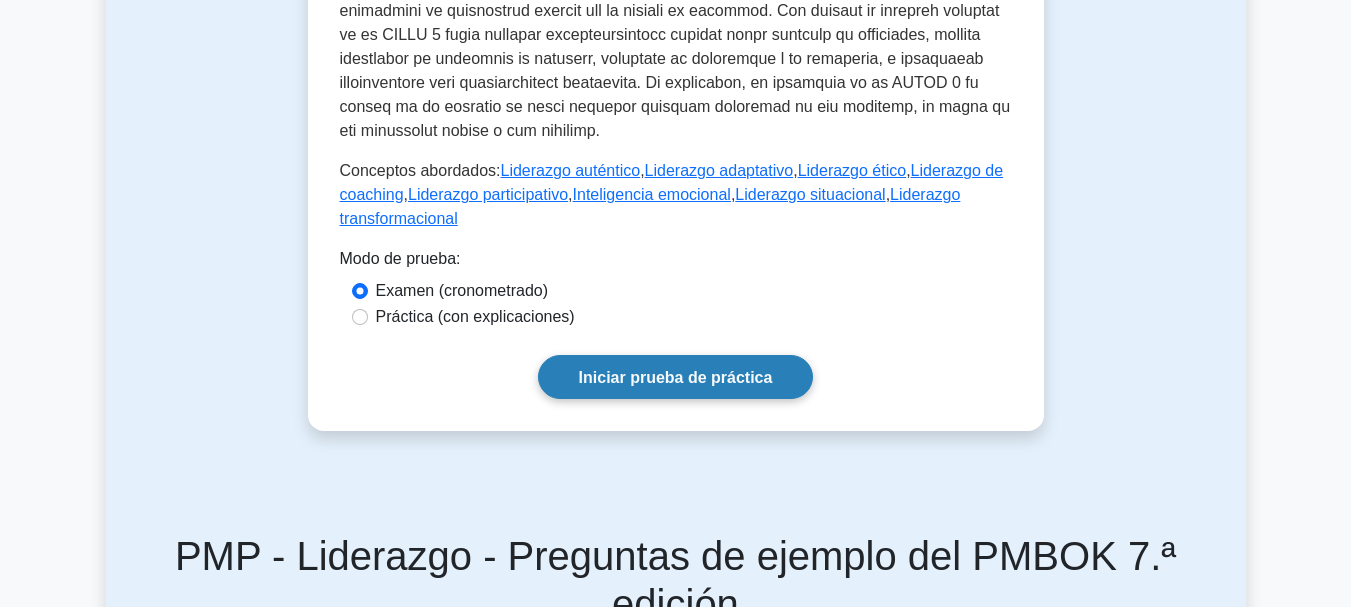 click on "Iniciar prueba de práctica" at bounding box center [676, 377] 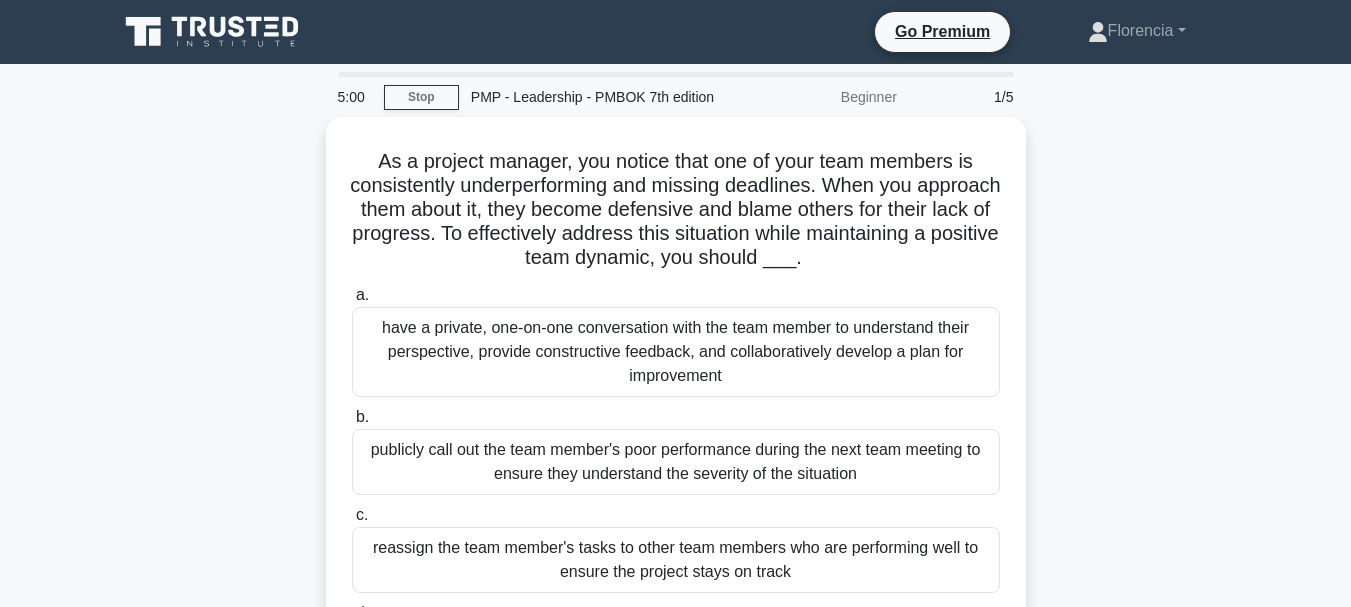 scroll, scrollTop: 0, scrollLeft: 0, axis: both 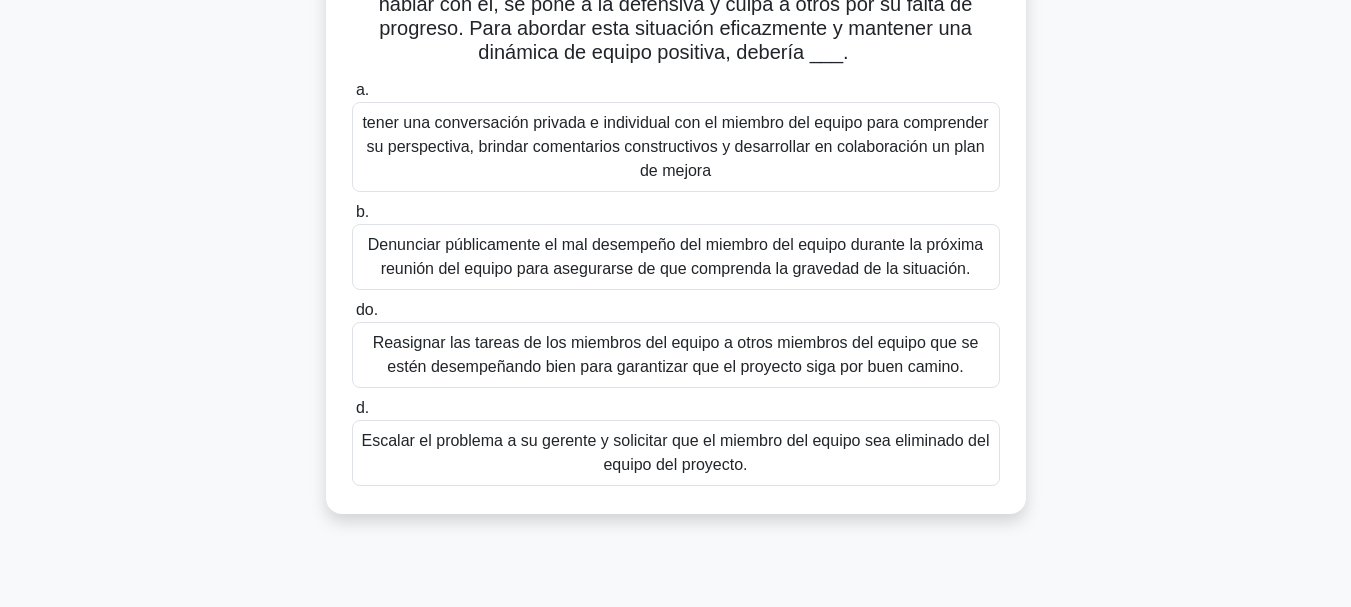 click on "tener una conversación privada e individual con el miembro del equipo para comprender su perspectiva, brindar comentarios constructivos y desarrollar en colaboración un plan de mejora" at bounding box center (676, 147) 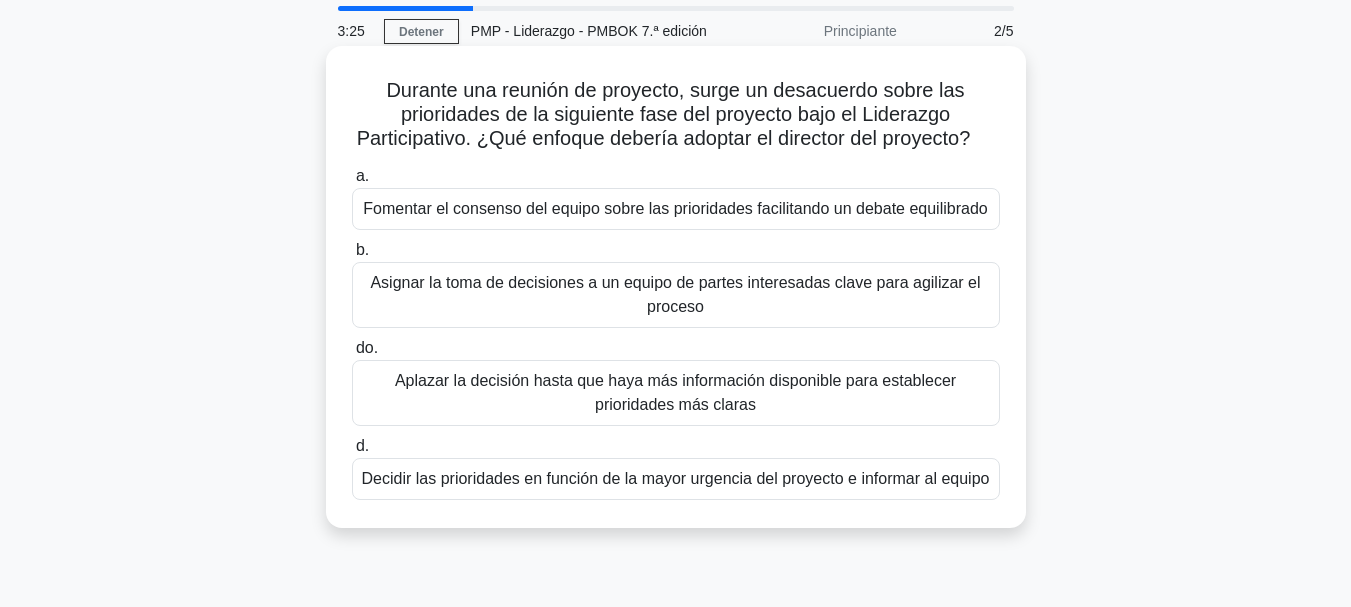 scroll, scrollTop: 100, scrollLeft: 0, axis: vertical 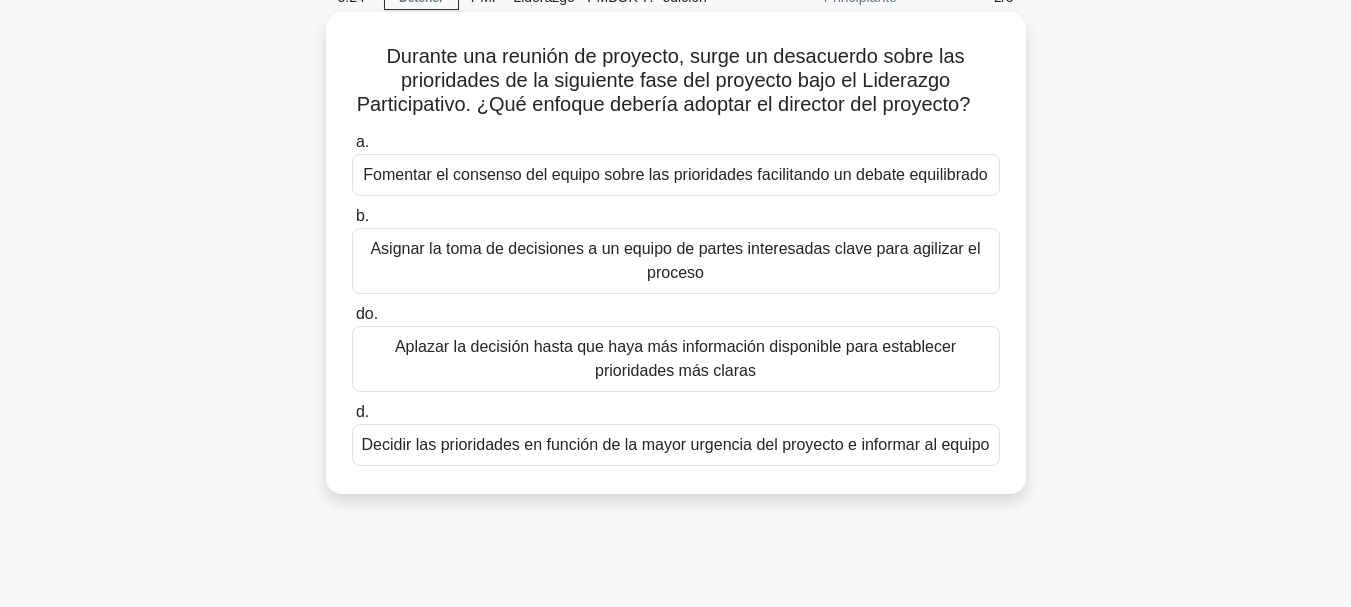 click on "Fomentar el consenso del equipo sobre las prioridades facilitando un debate equilibrado" at bounding box center [675, 174] 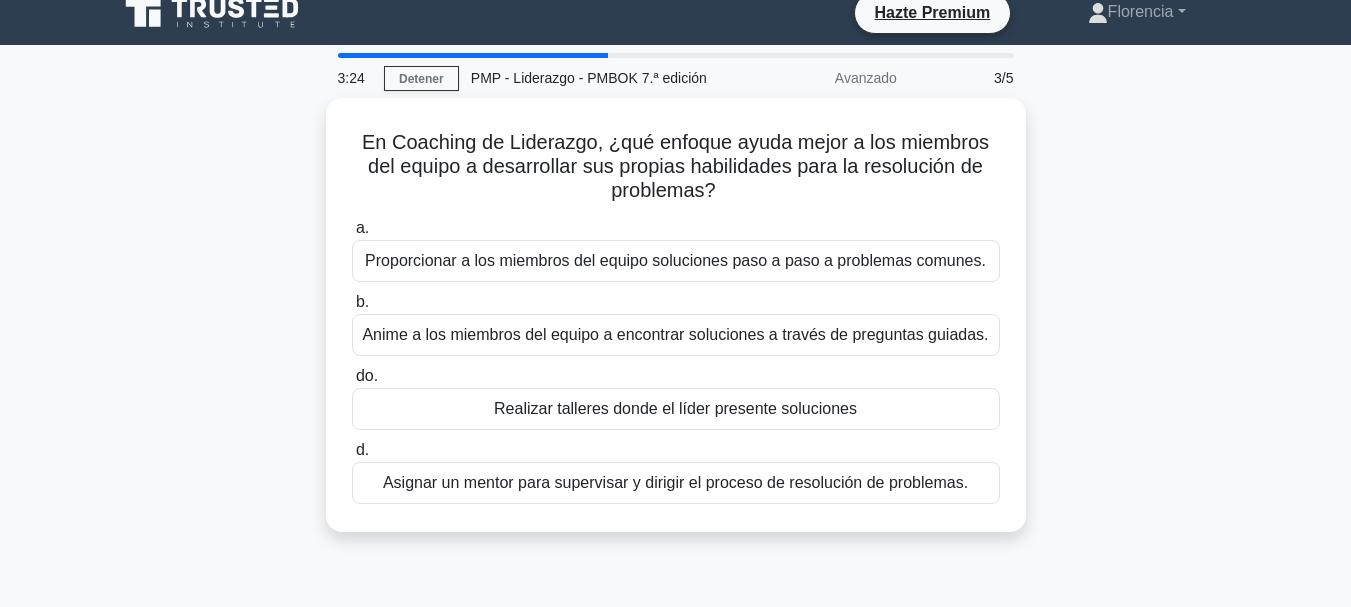 scroll, scrollTop: 0, scrollLeft: 0, axis: both 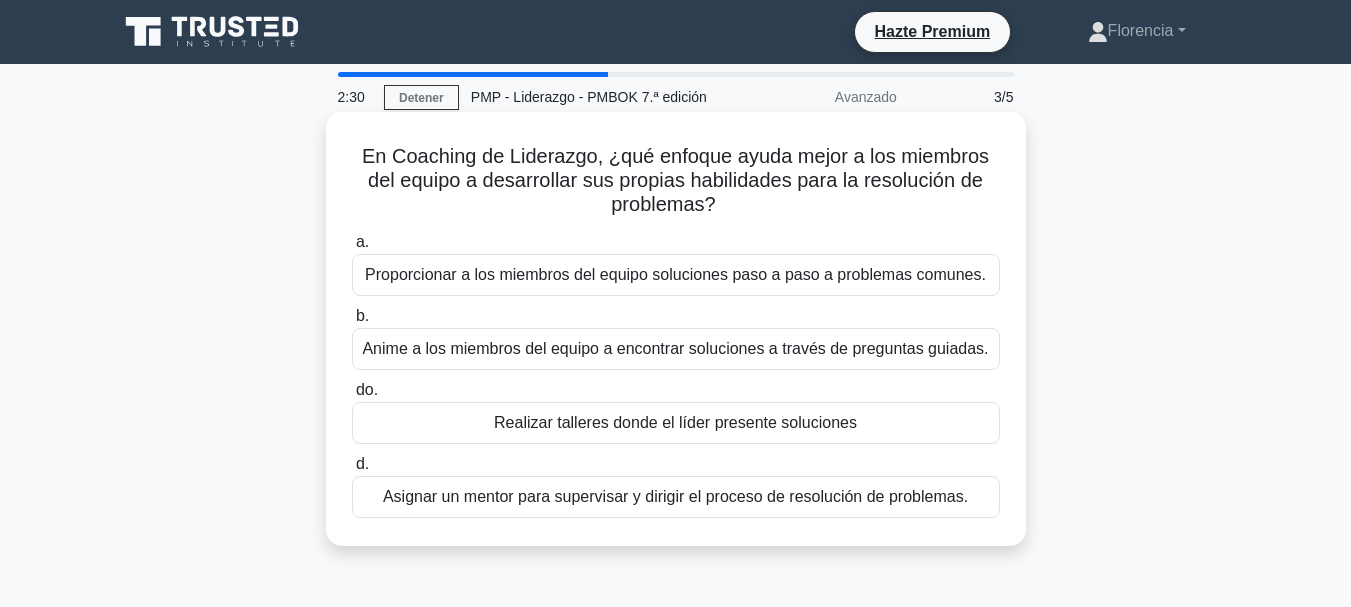 click on "Anime a los miembros del equipo a encontrar soluciones a través de preguntas guiadas." at bounding box center [675, 348] 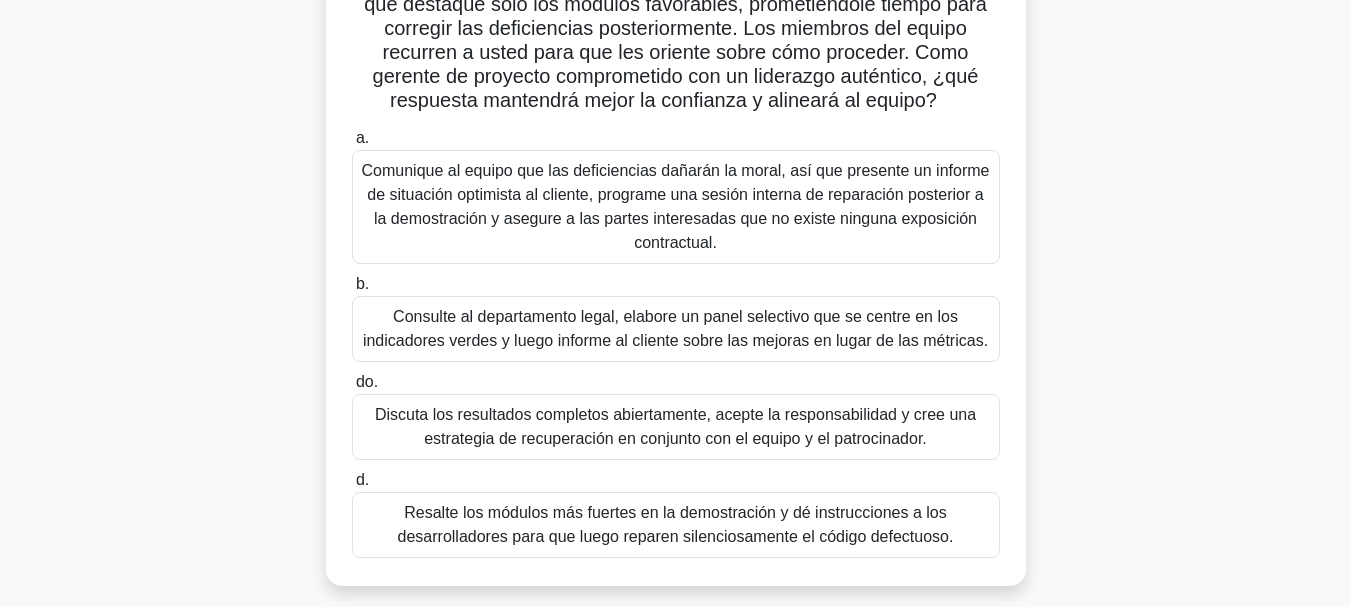 scroll, scrollTop: 300, scrollLeft: 0, axis: vertical 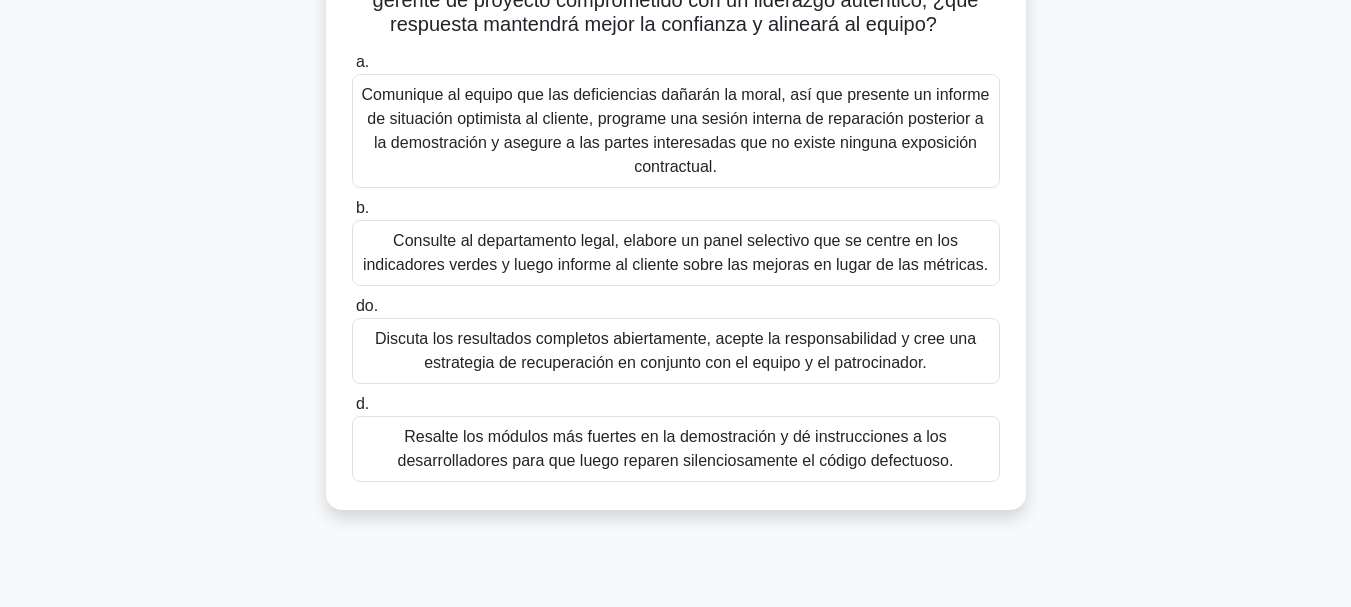 click on "Discuta los resultados completos abiertamente, acepte la responsabilidad y cree una estrategia de recuperación en conjunto con el equipo y el patrocinador." at bounding box center [676, 351] 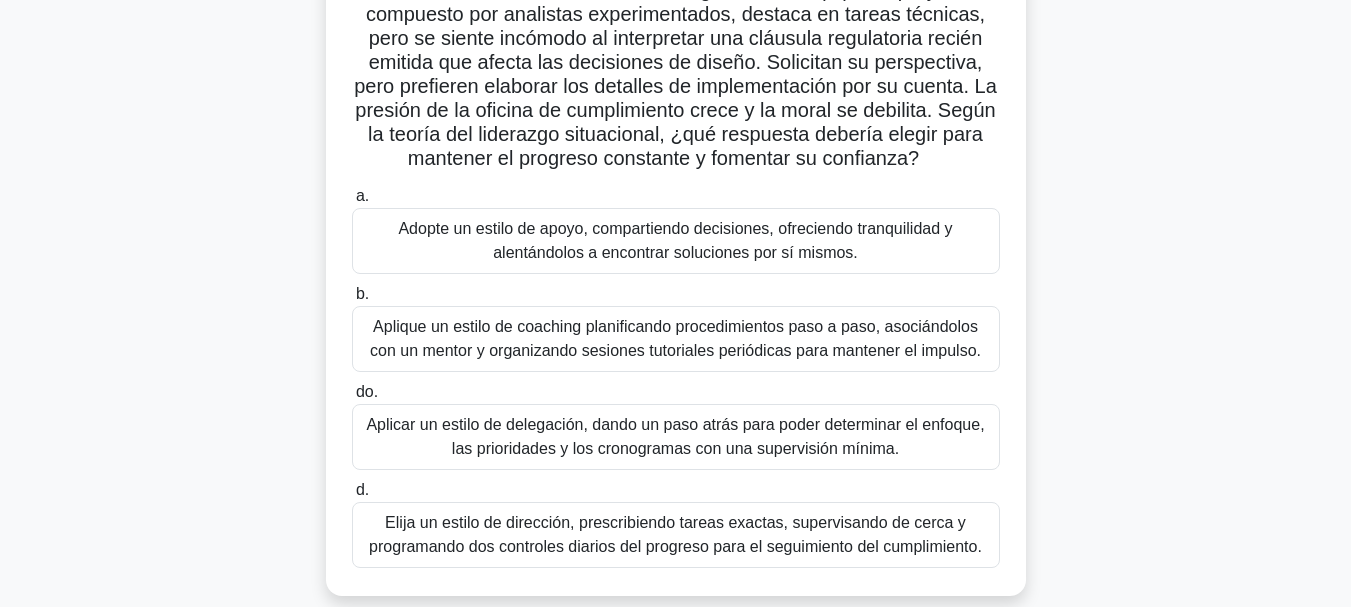 scroll, scrollTop: 200, scrollLeft: 0, axis: vertical 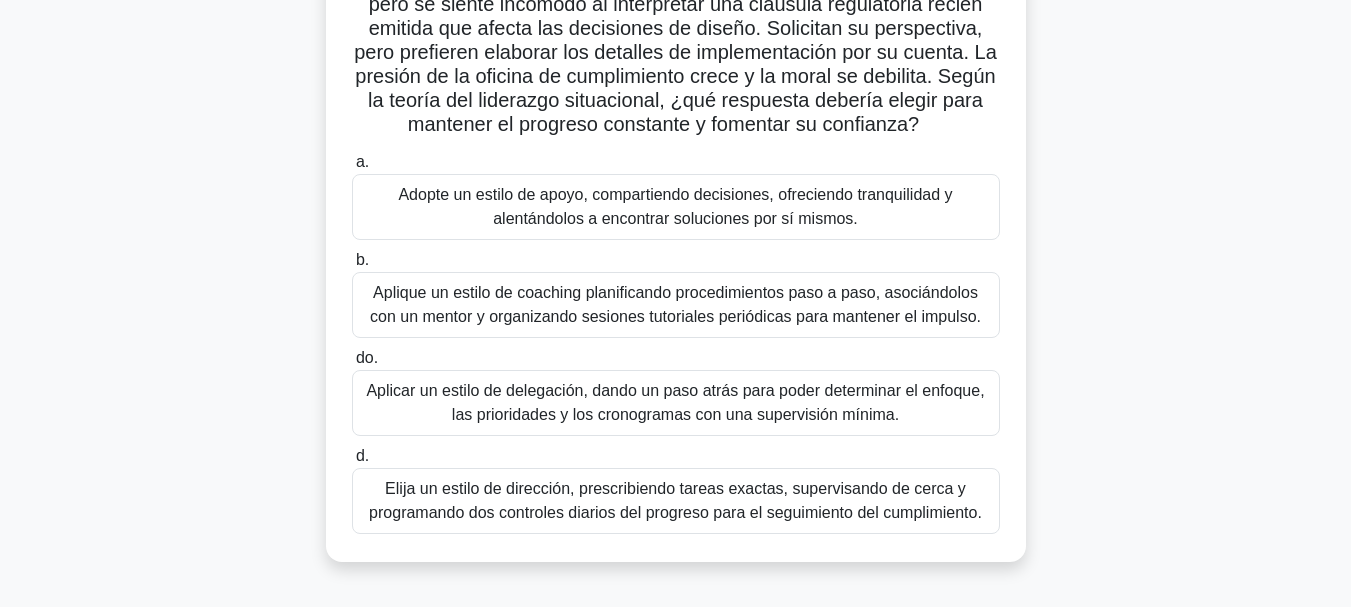 click on "Adopte un estilo de apoyo, compartiendo decisiones, ofreciendo tranquilidad y alentándolos a encontrar soluciones por sí mismos." at bounding box center (675, 206) 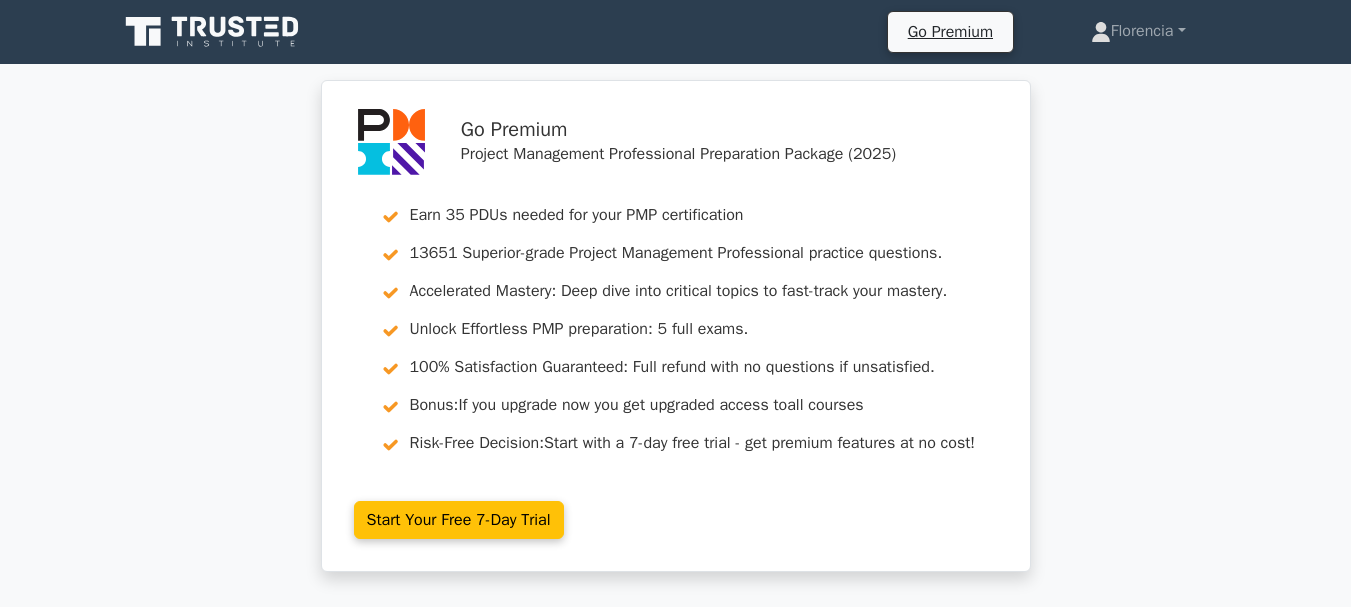 scroll, scrollTop: 244, scrollLeft: 0, axis: vertical 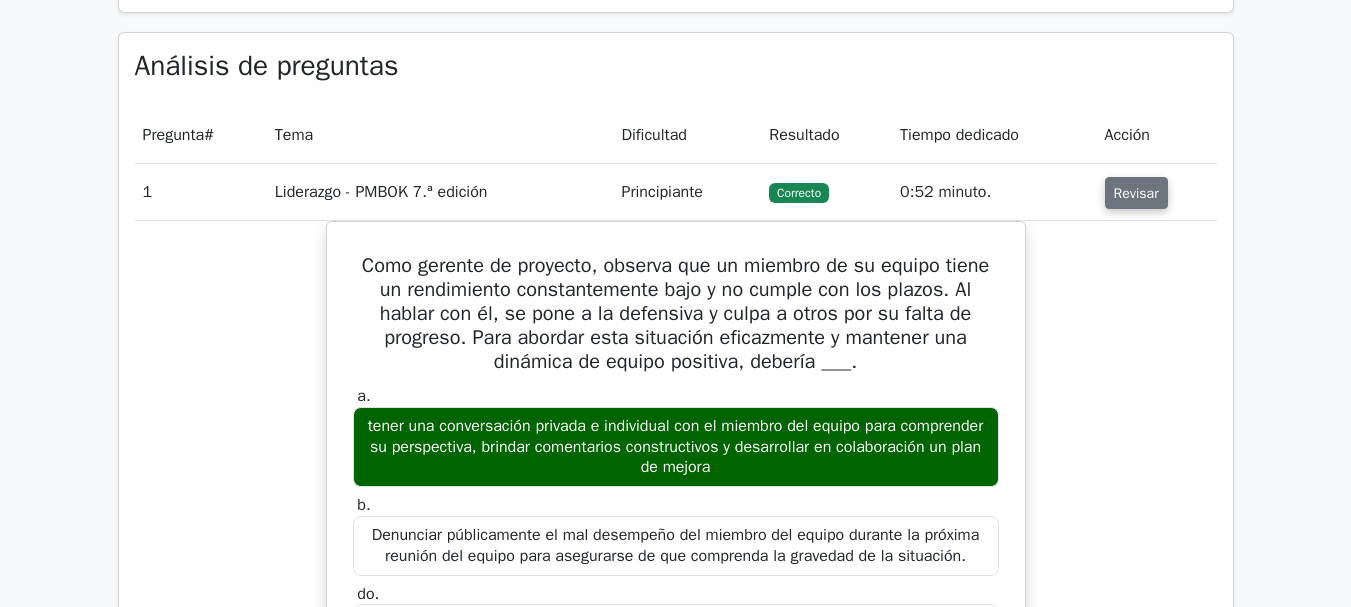 click on "Revisar" at bounding box center (1136, 193) 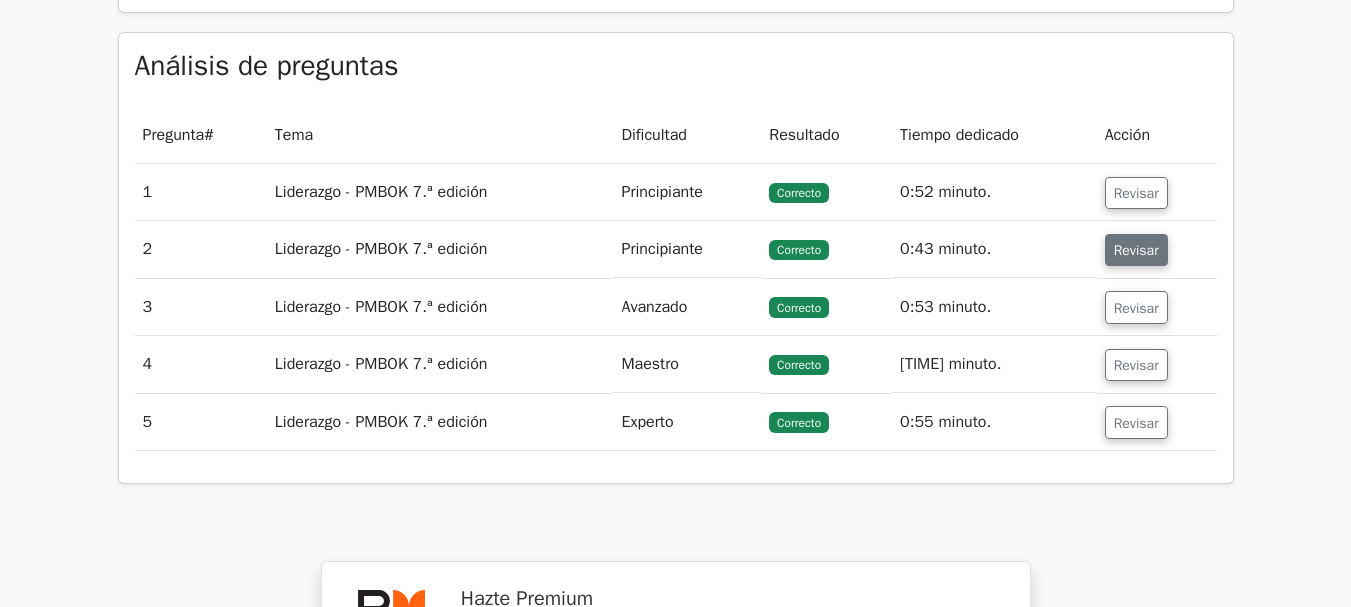 scroll, scrollTop: 1524, scrollLeft: 0, axis: vertical 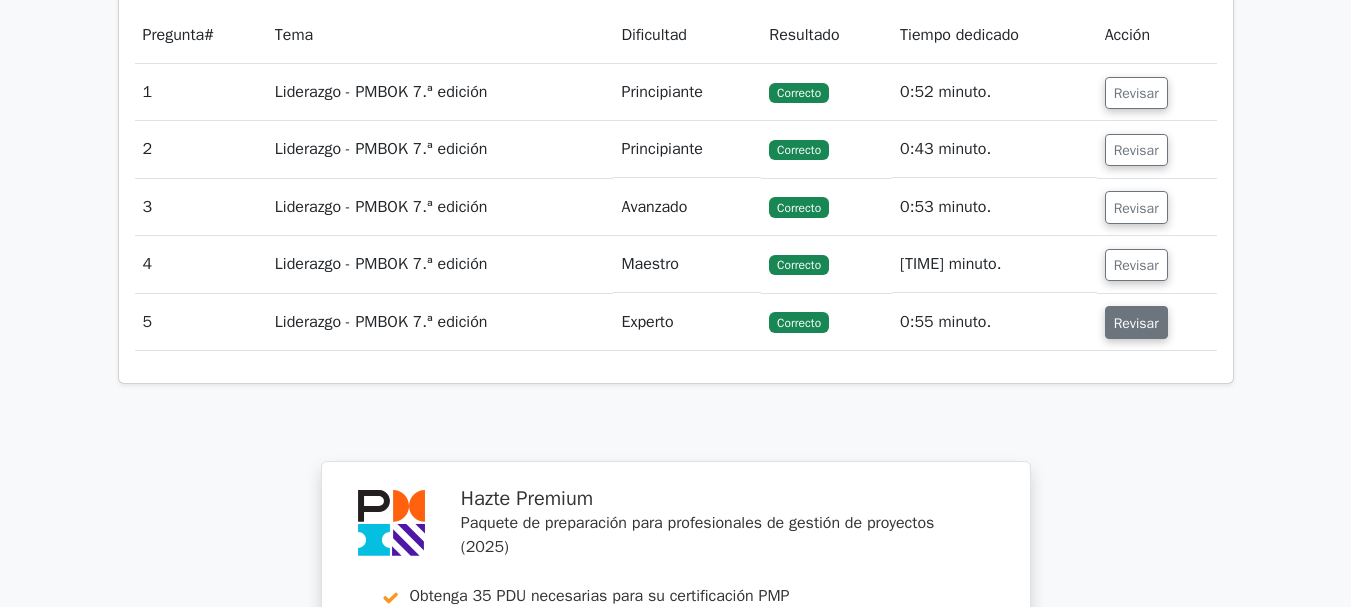 click on "Revisar" at bounding box center [1136, 323] 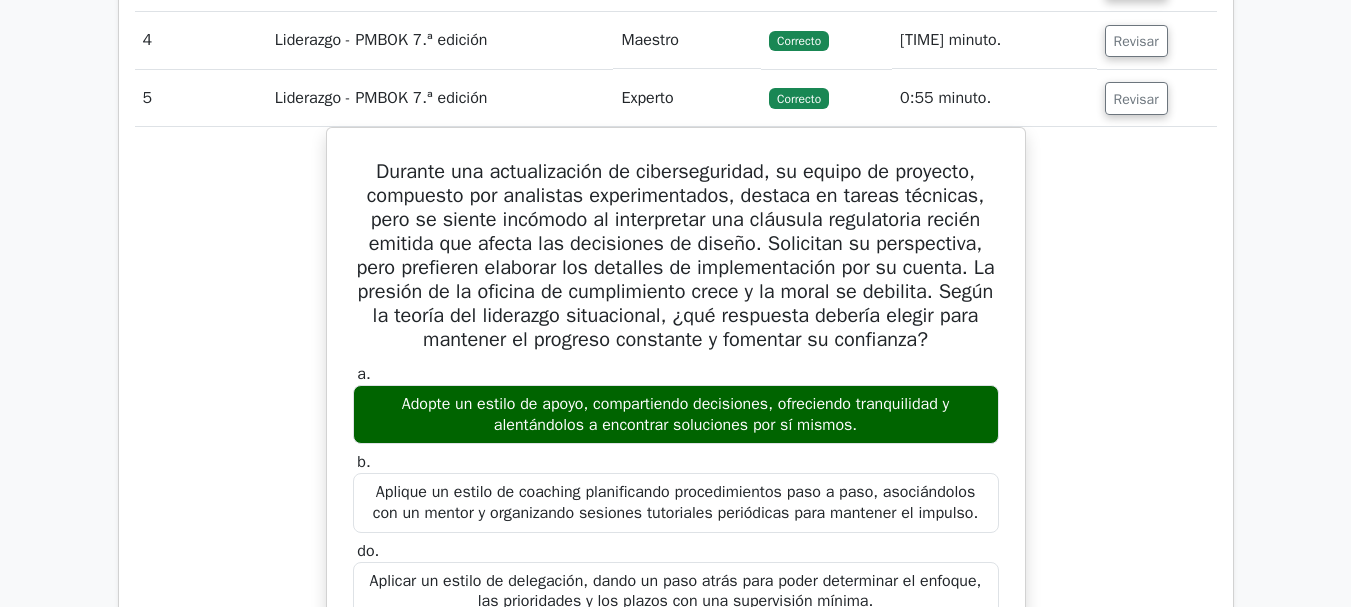 scroll, scrollTop: 1724, scrollLeft: 0, axis: vertical 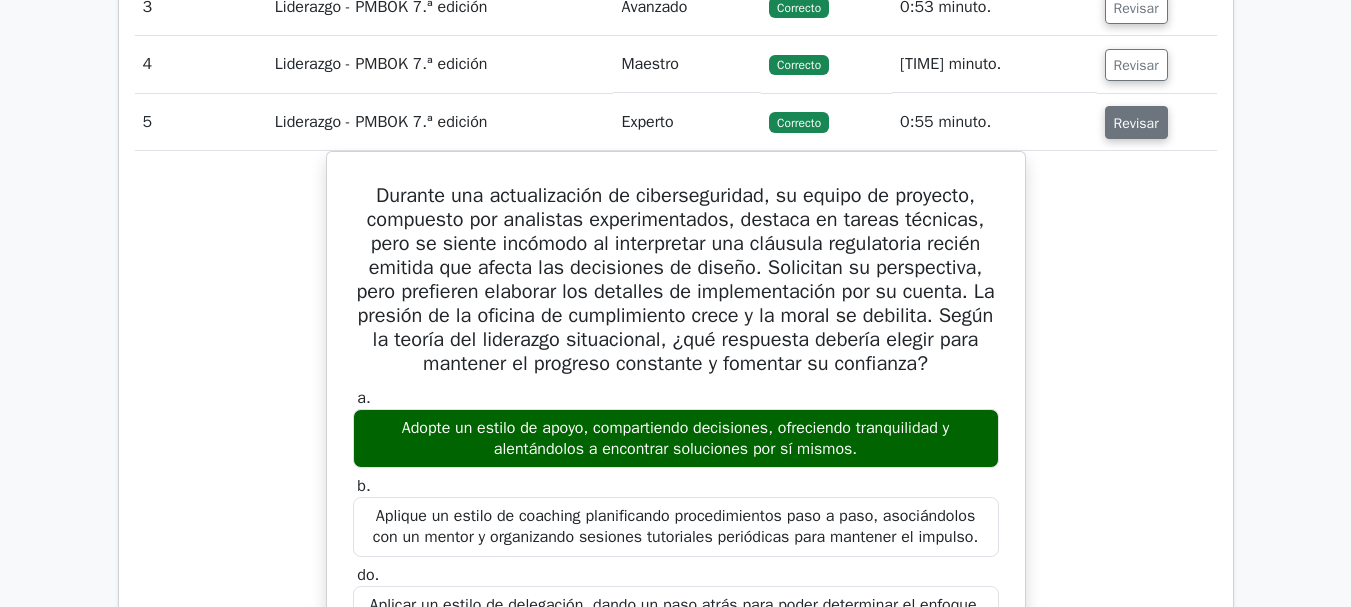 click on "Revisar" at bounding box center [1136, 123] 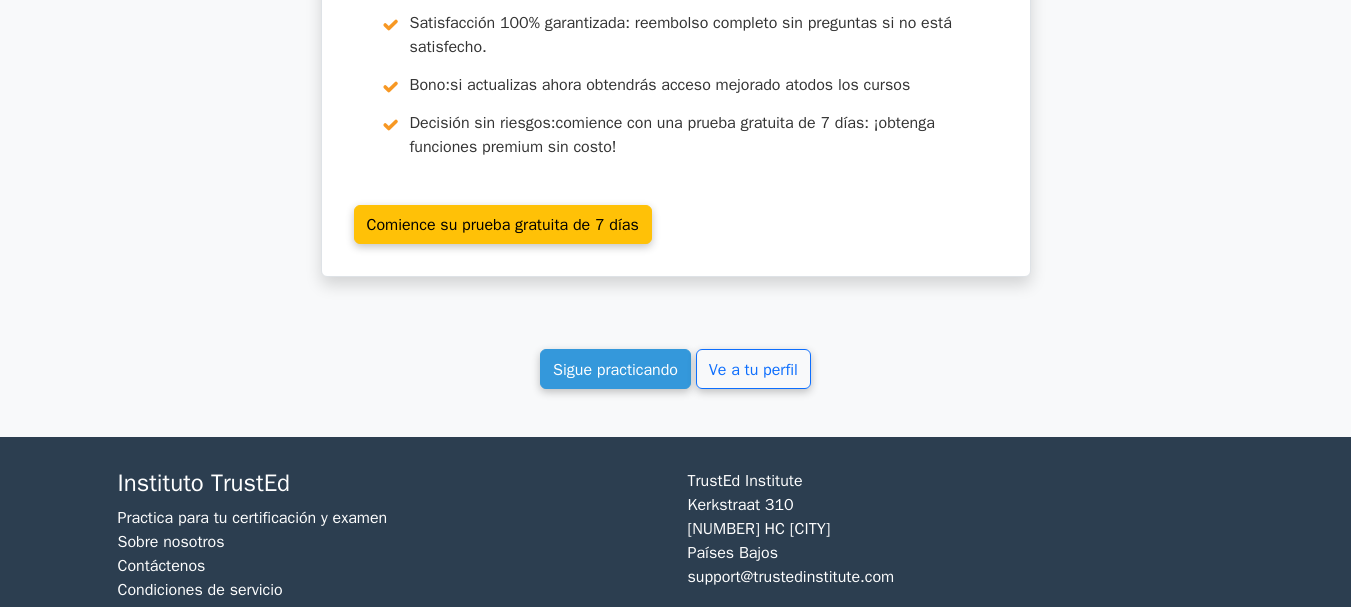 scroll, scrollTop: 2320, scrollLeft: 0, axis: vertical 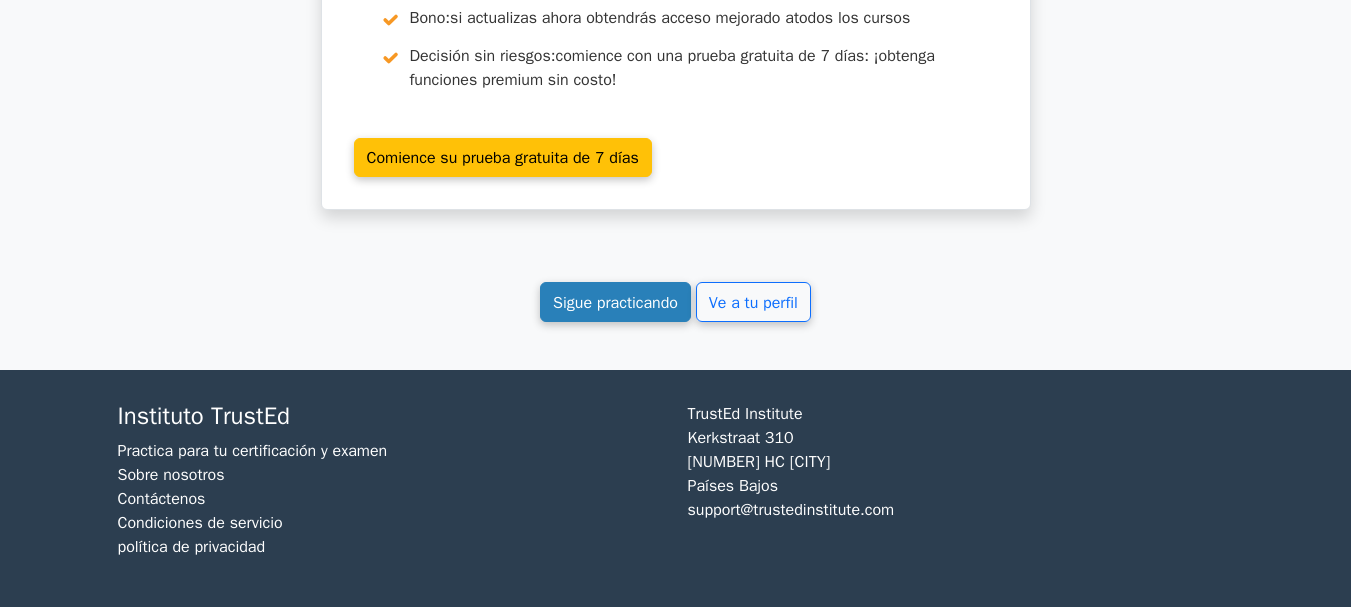 click on "Sigue practicando" at bounding box center (615, 303) 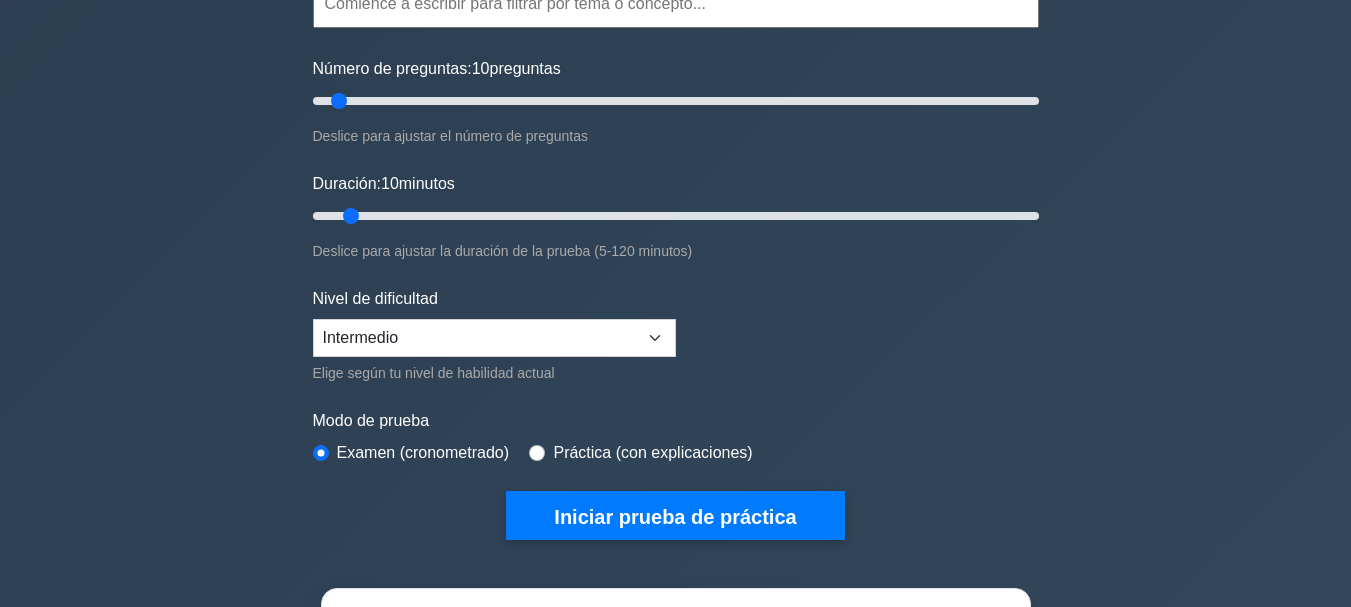 scroll, scrollTop: 500, scrollLeft: 0, axis: vertical 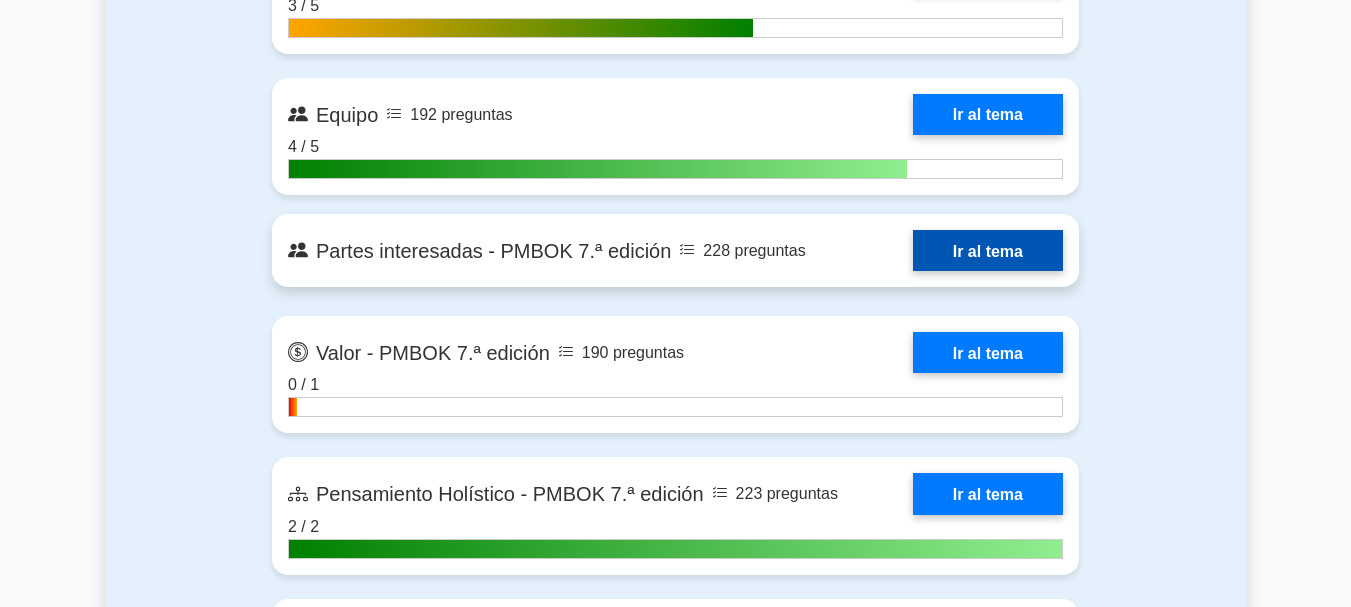 click on "Ir al tema" at bounding box center (988, 250) 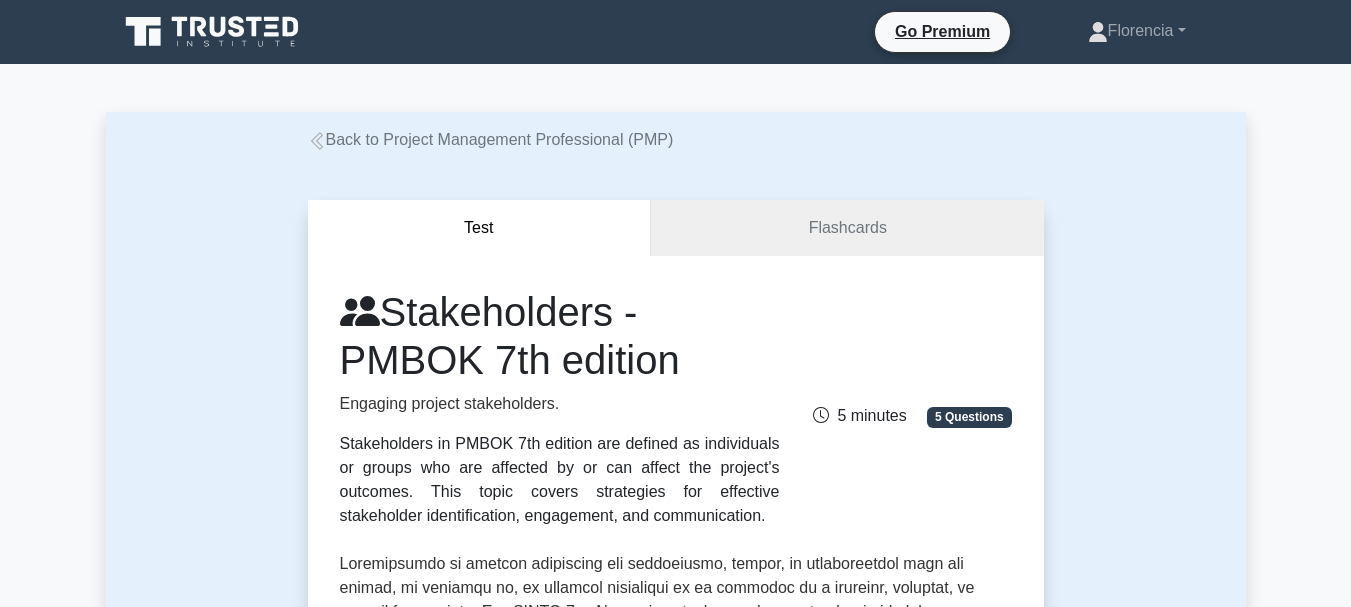 scroll, scrollTop: 0, scrollLeft: 0, axis: both 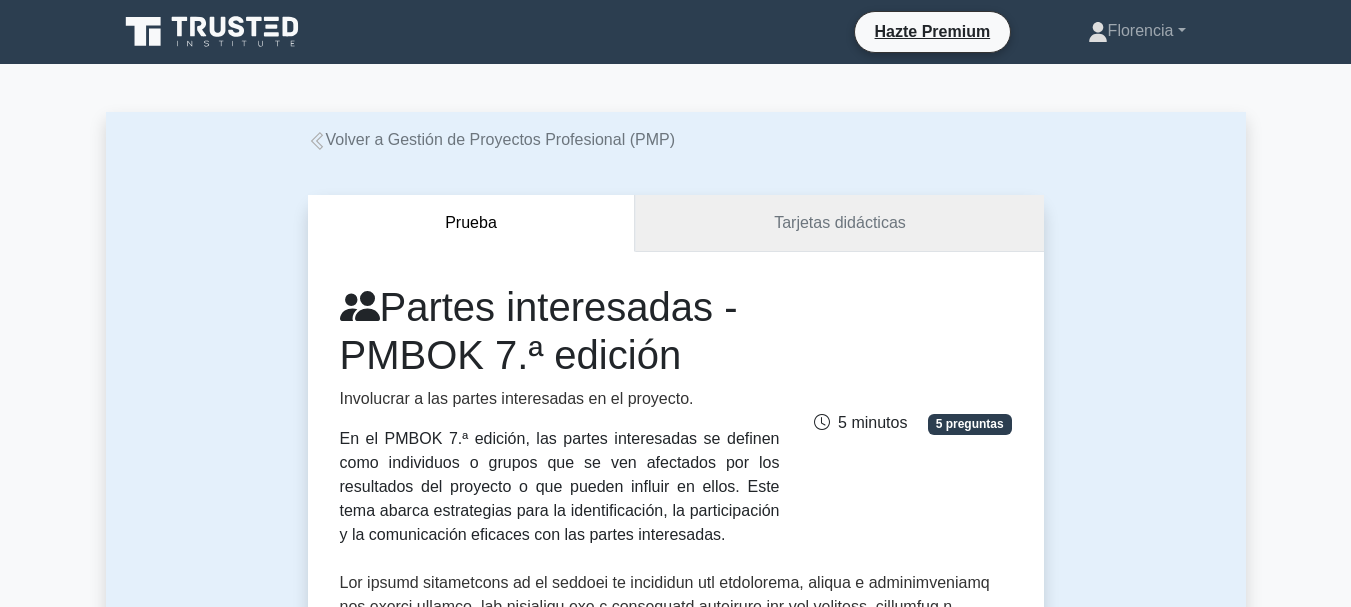 click on "Tarjetas didácticas" at bounding box center [840, 222] 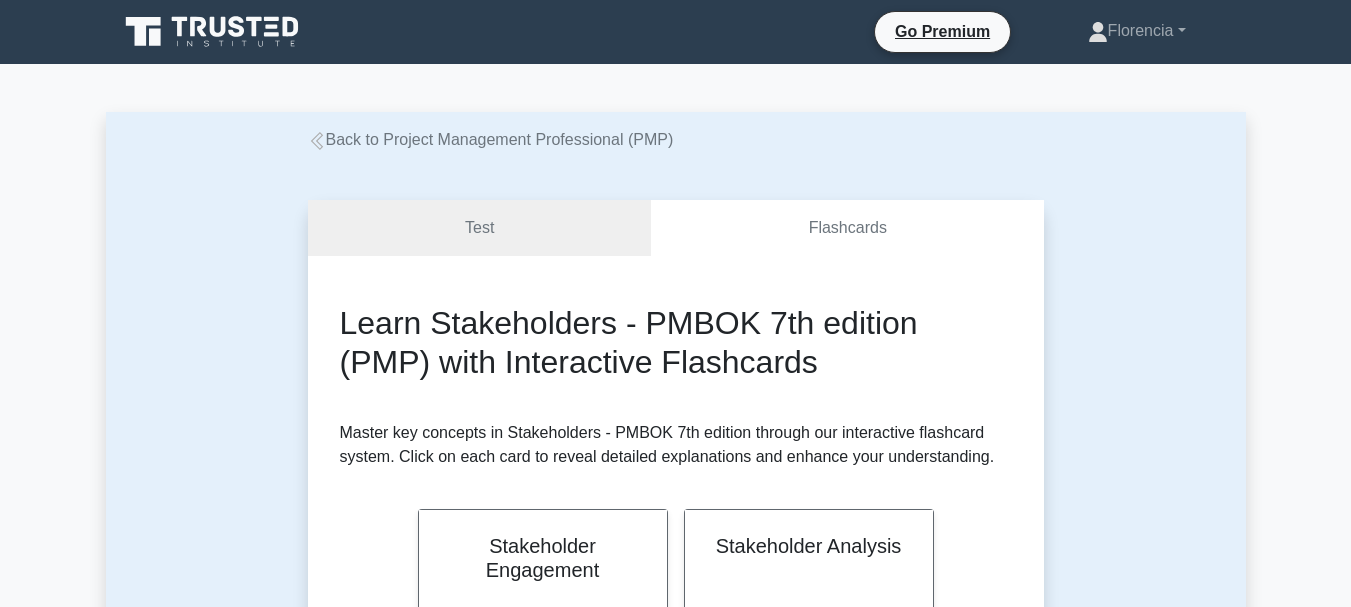 scroll, scrollTop: 0, scrollLeft: 0, axis: both 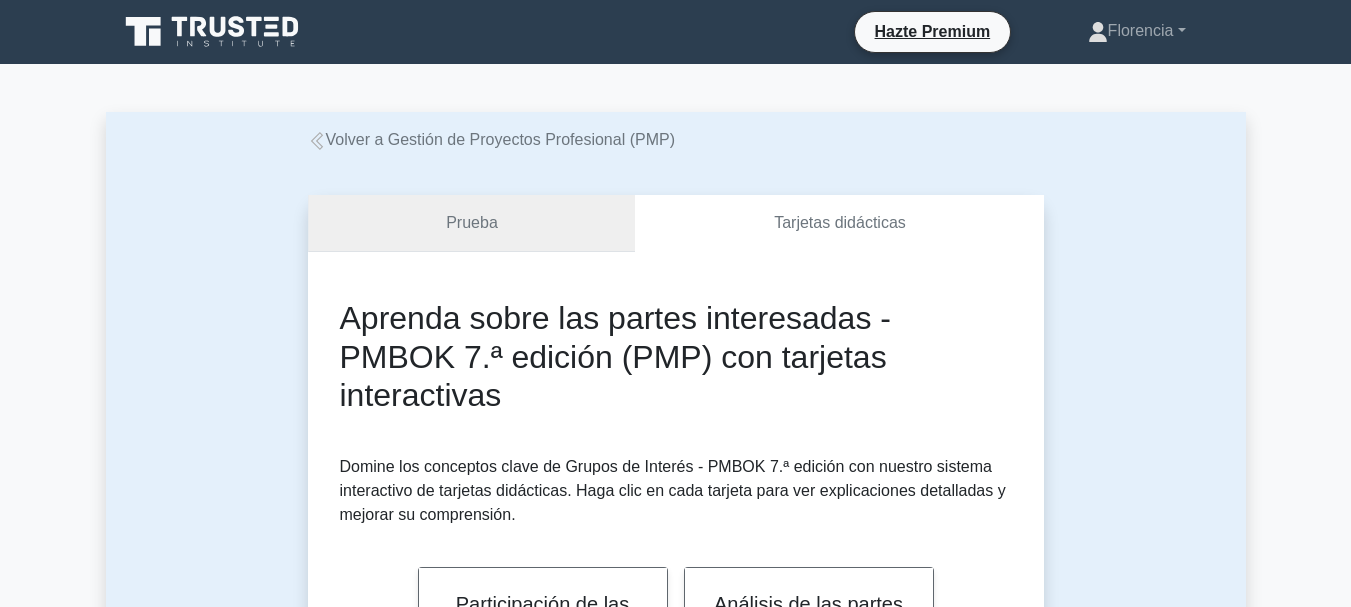 click on "Prueba" at bounding box center [472, 223] 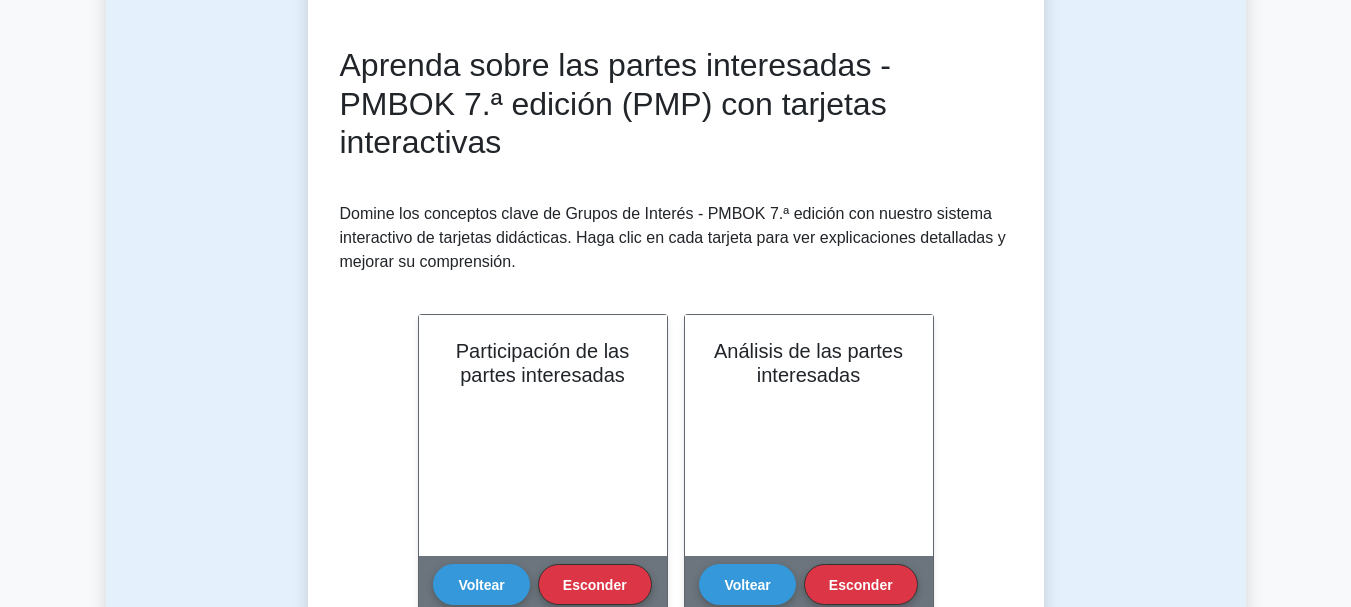 scroll, scrollTop: 300, scrollLeft: 0, axis: vertical 